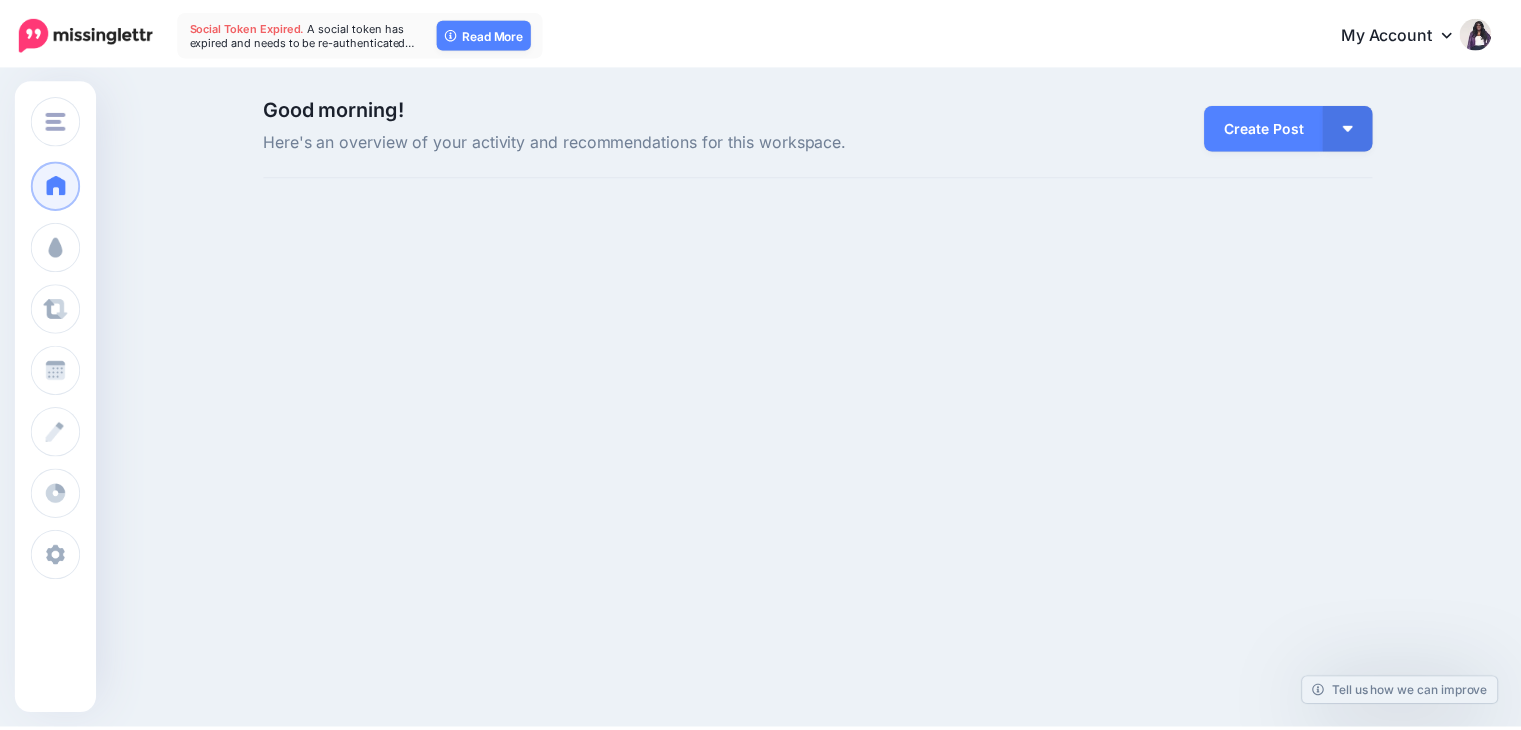 scroll, scrollTop: 0, scrollLeft: 0, axis: both 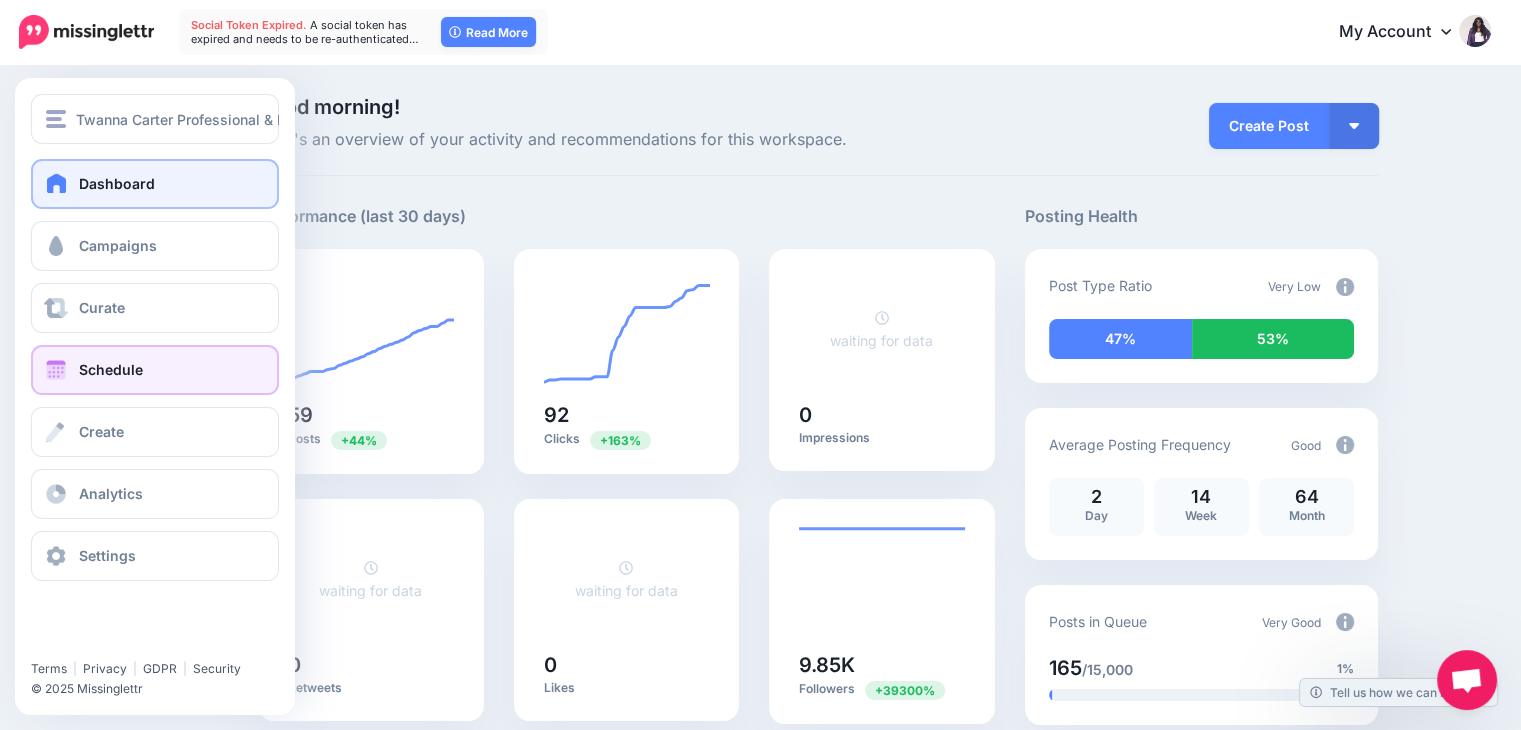 click on "Schedule" at bounding box center (111, 369) 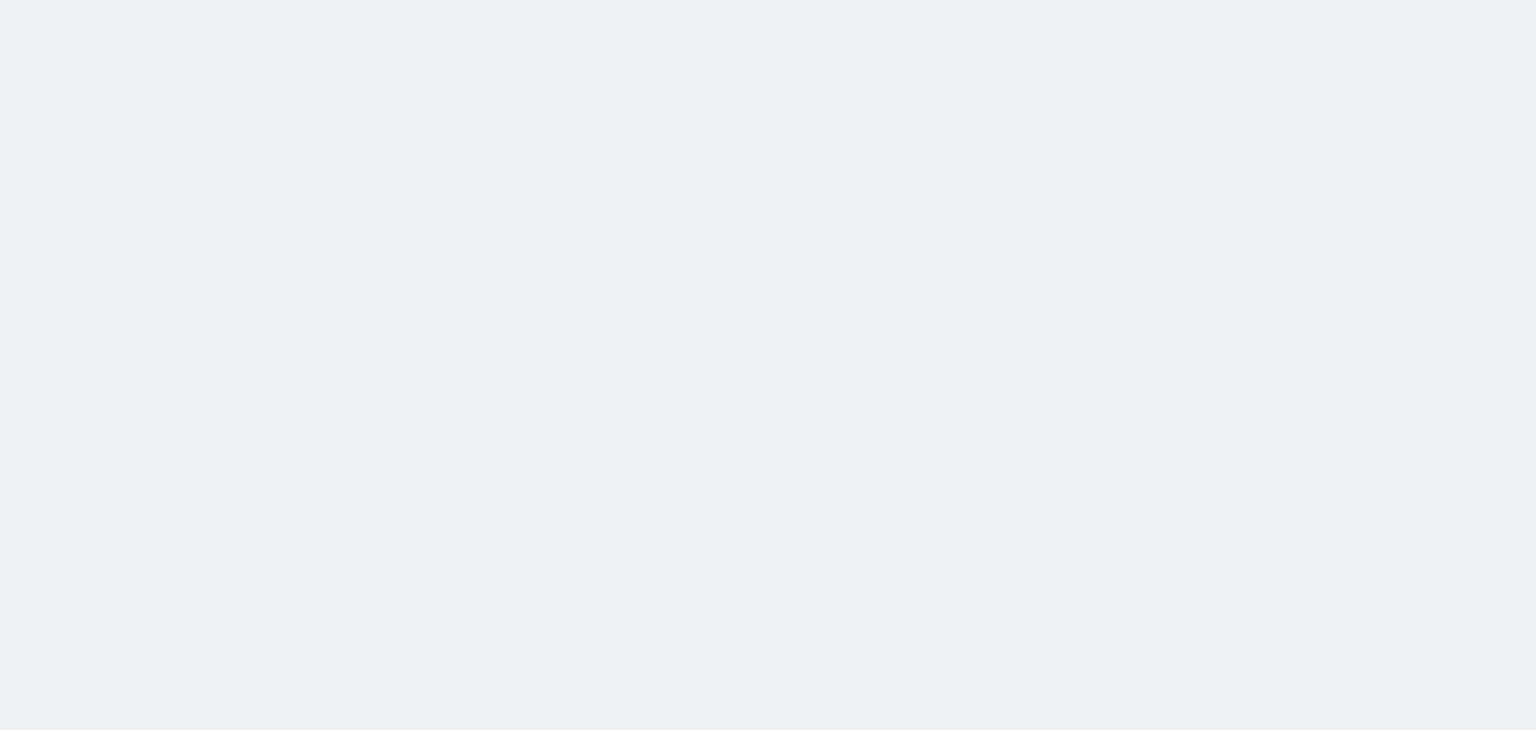 scroll, scrollTop: 0, scrollLeft: 0, axis: both 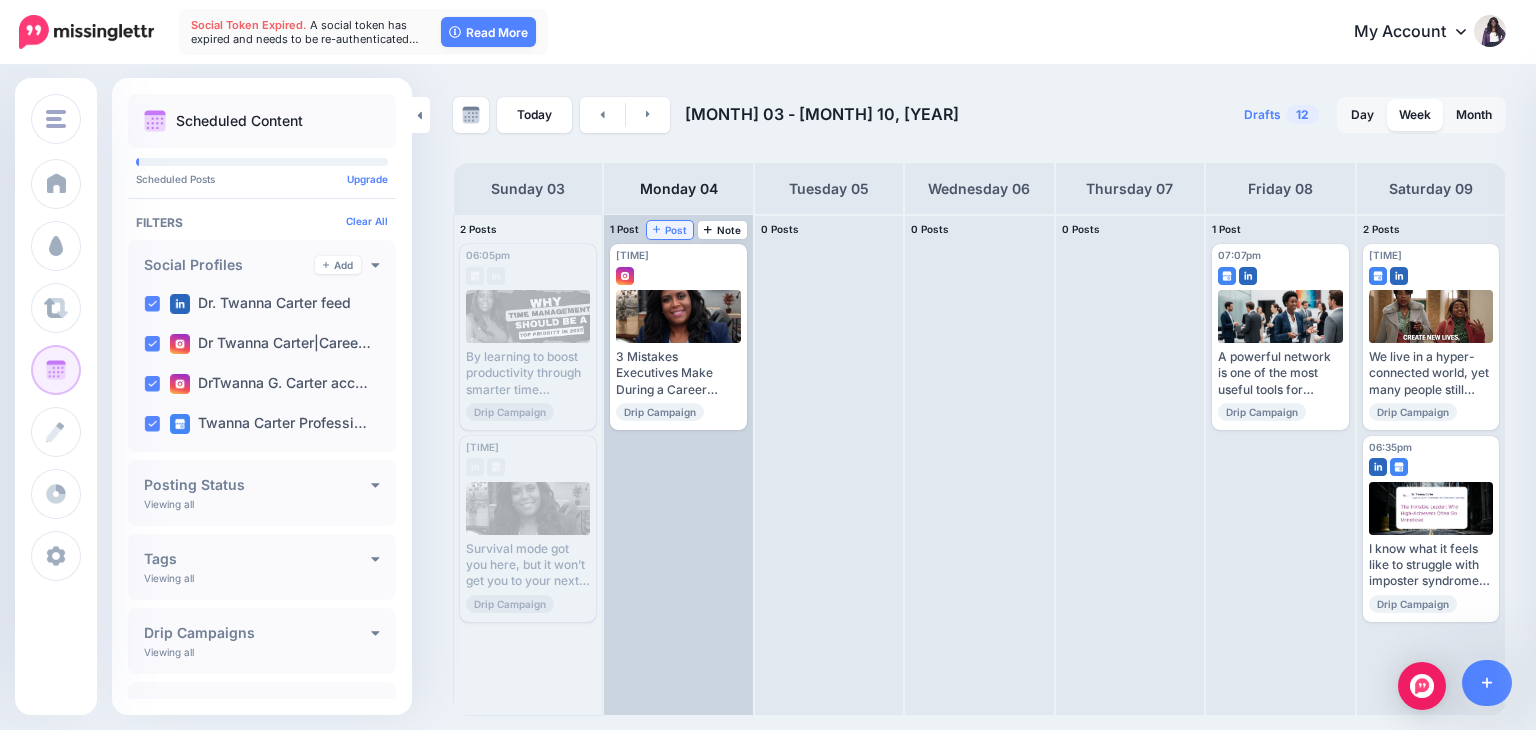 click on "Post" at bounding box center (670, 230) 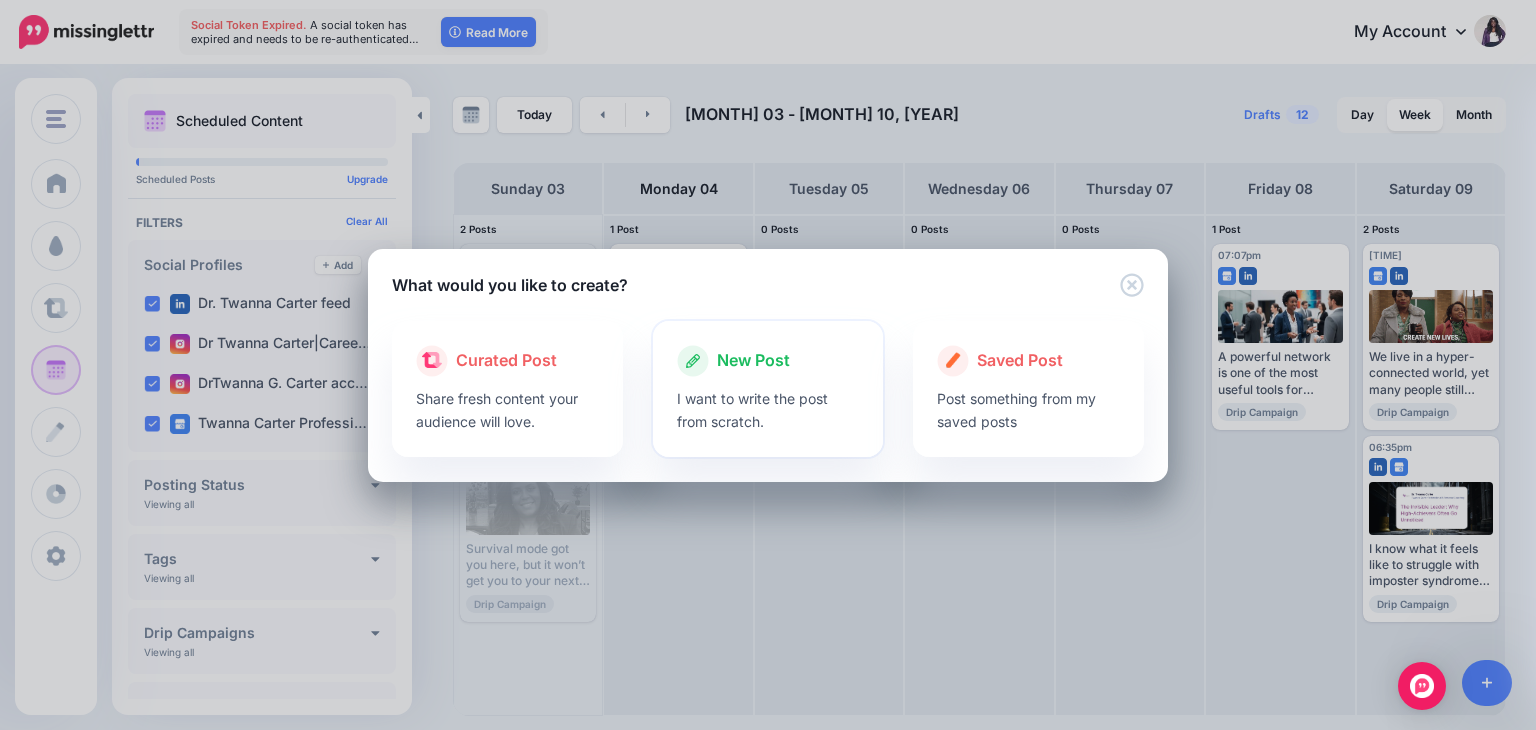 click on "New Post" at bounding box center (768, 361) 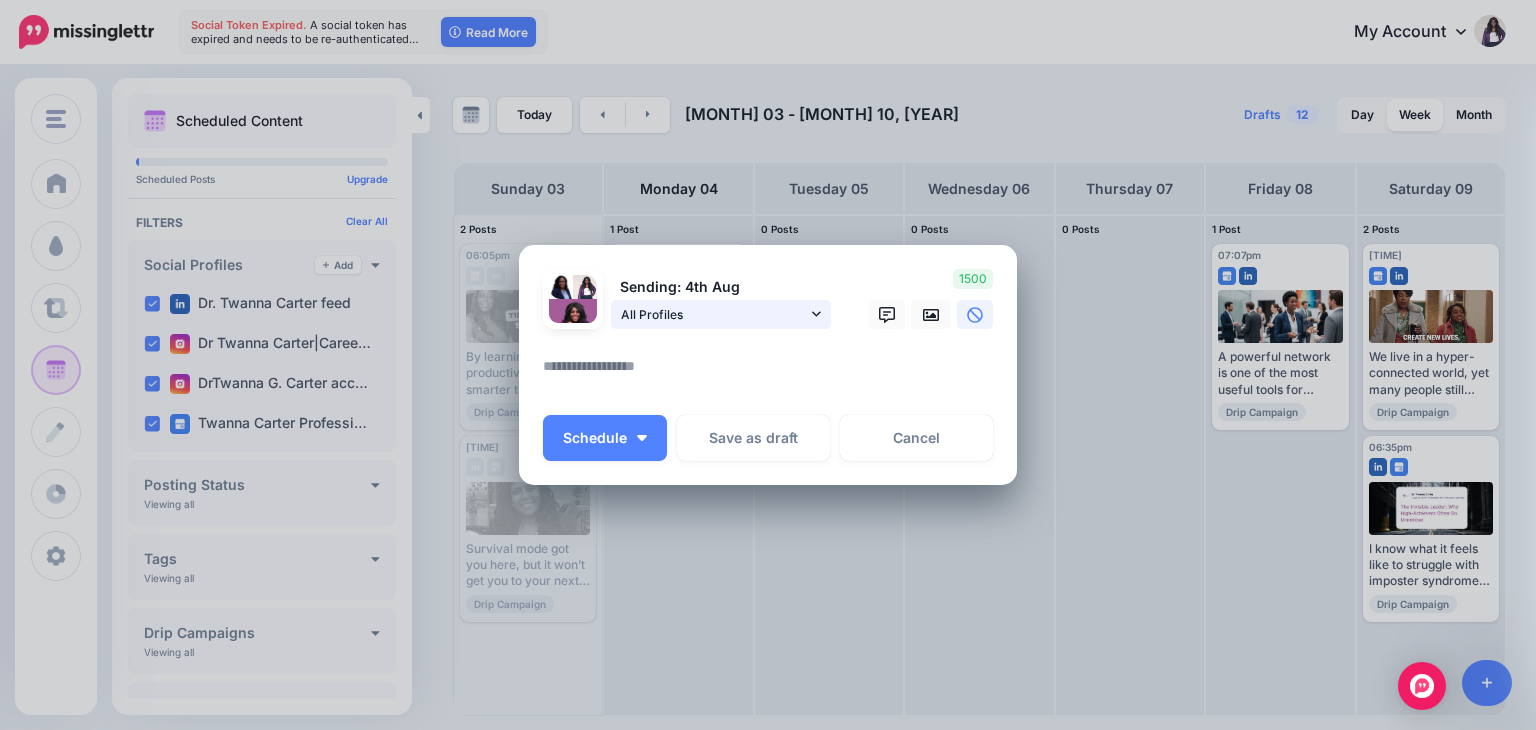 click on "All
Profiles" at bounding box center [721, 314] 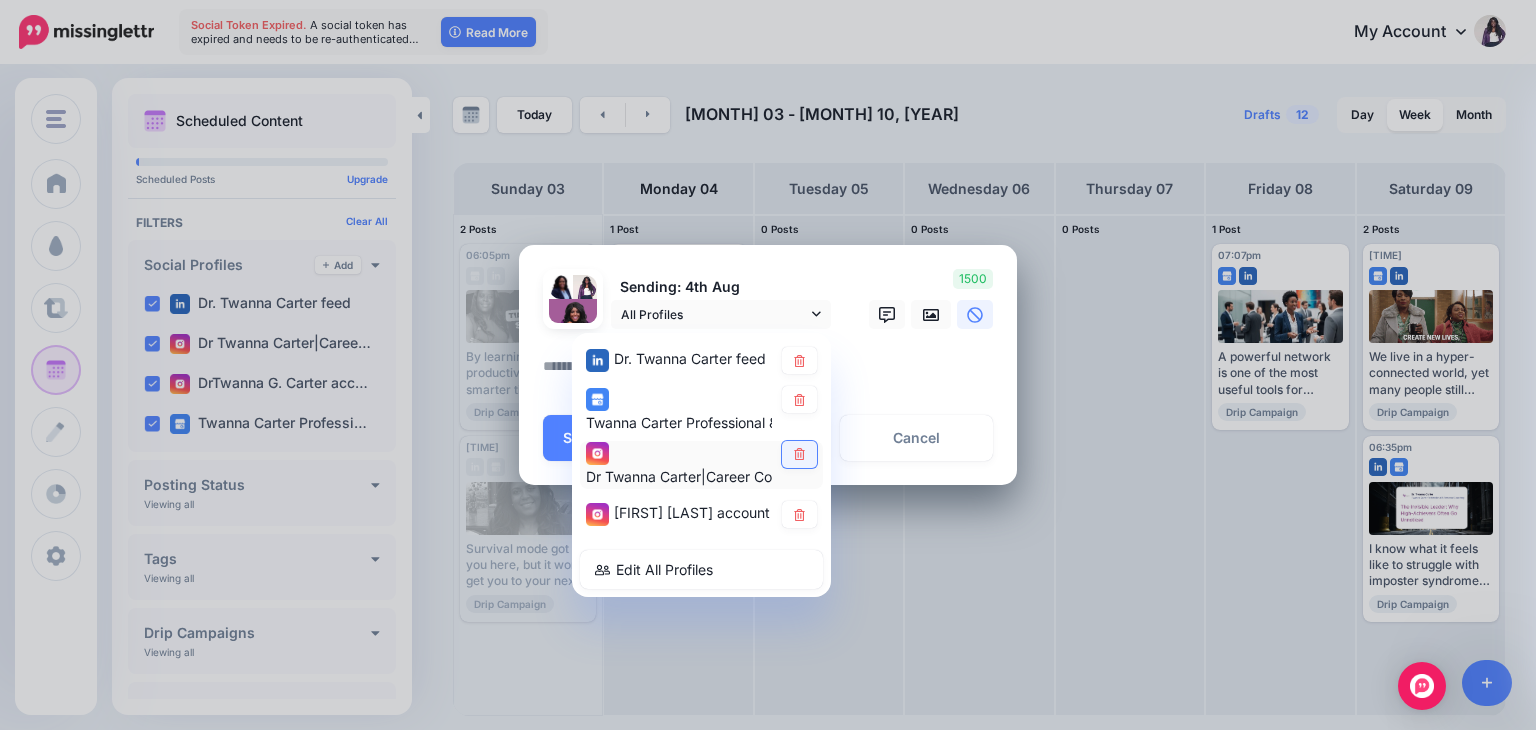click at bounding box center [799, 454] 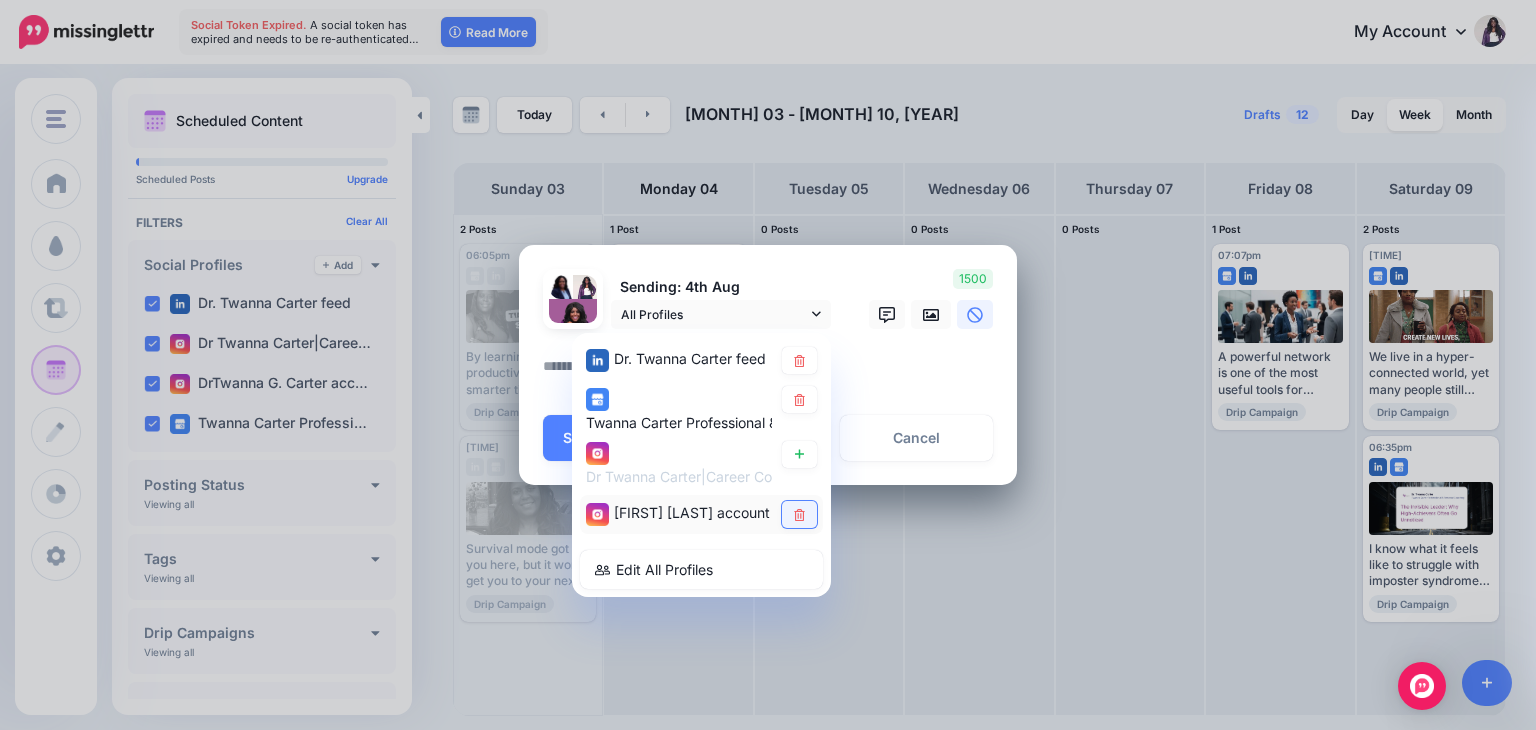 click 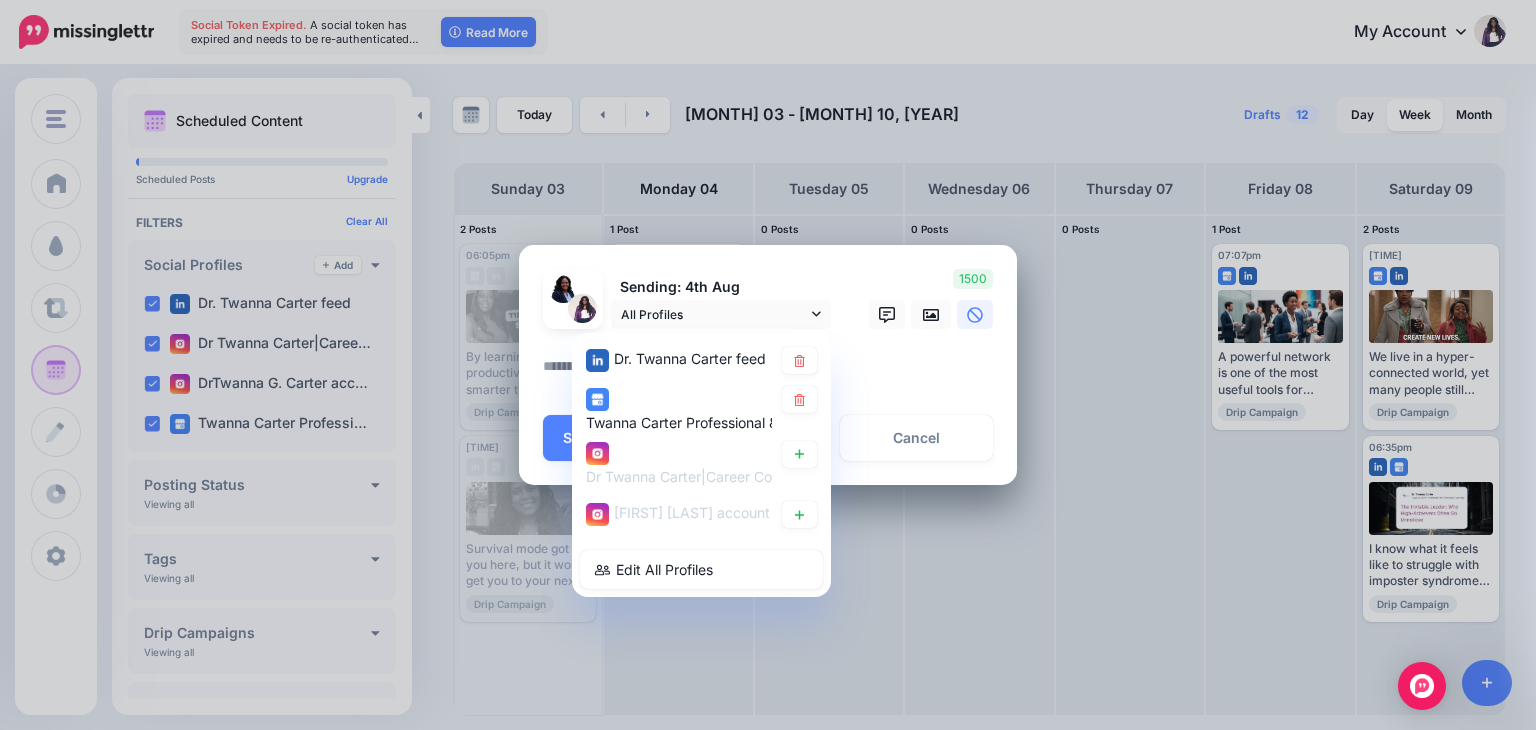 click at bounding box center [773, 373] 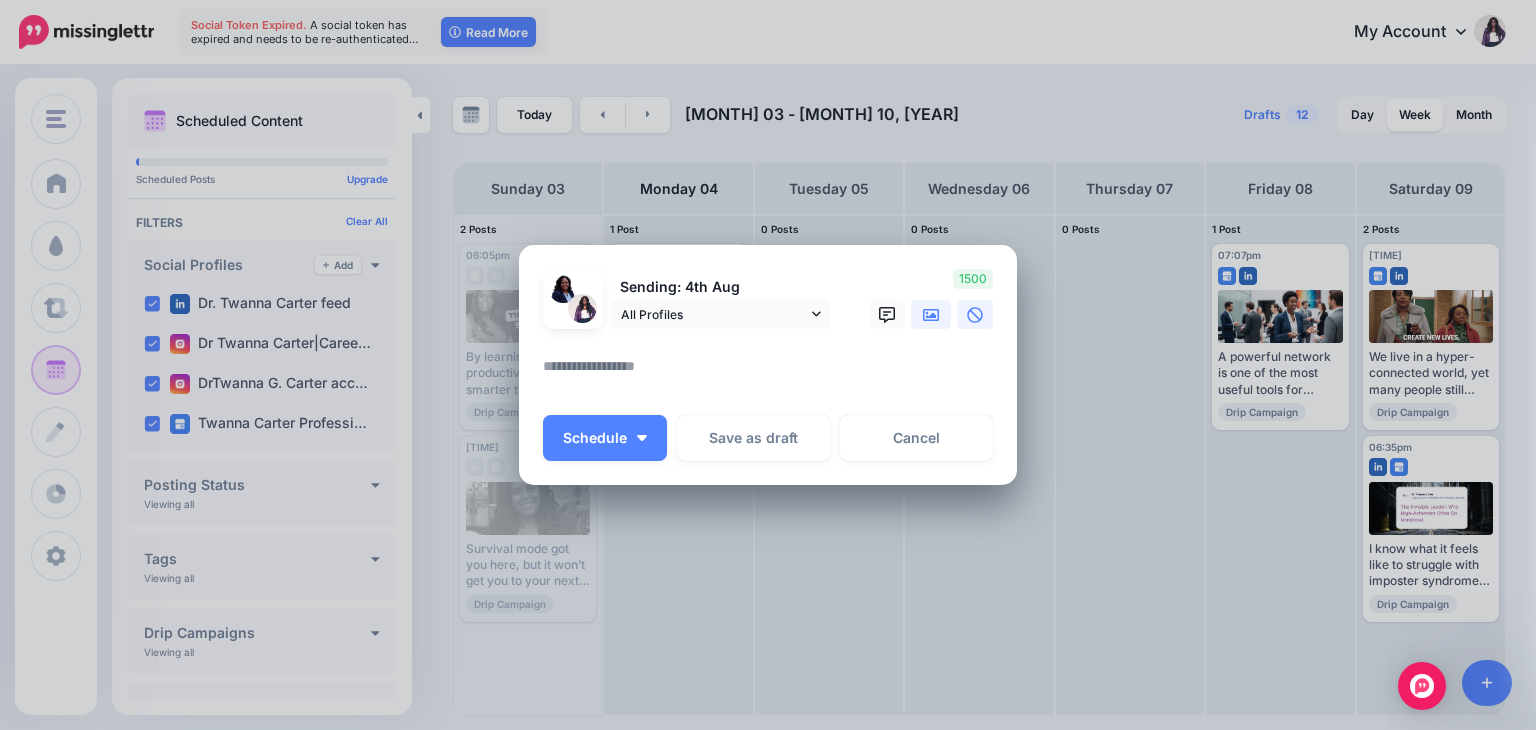 click 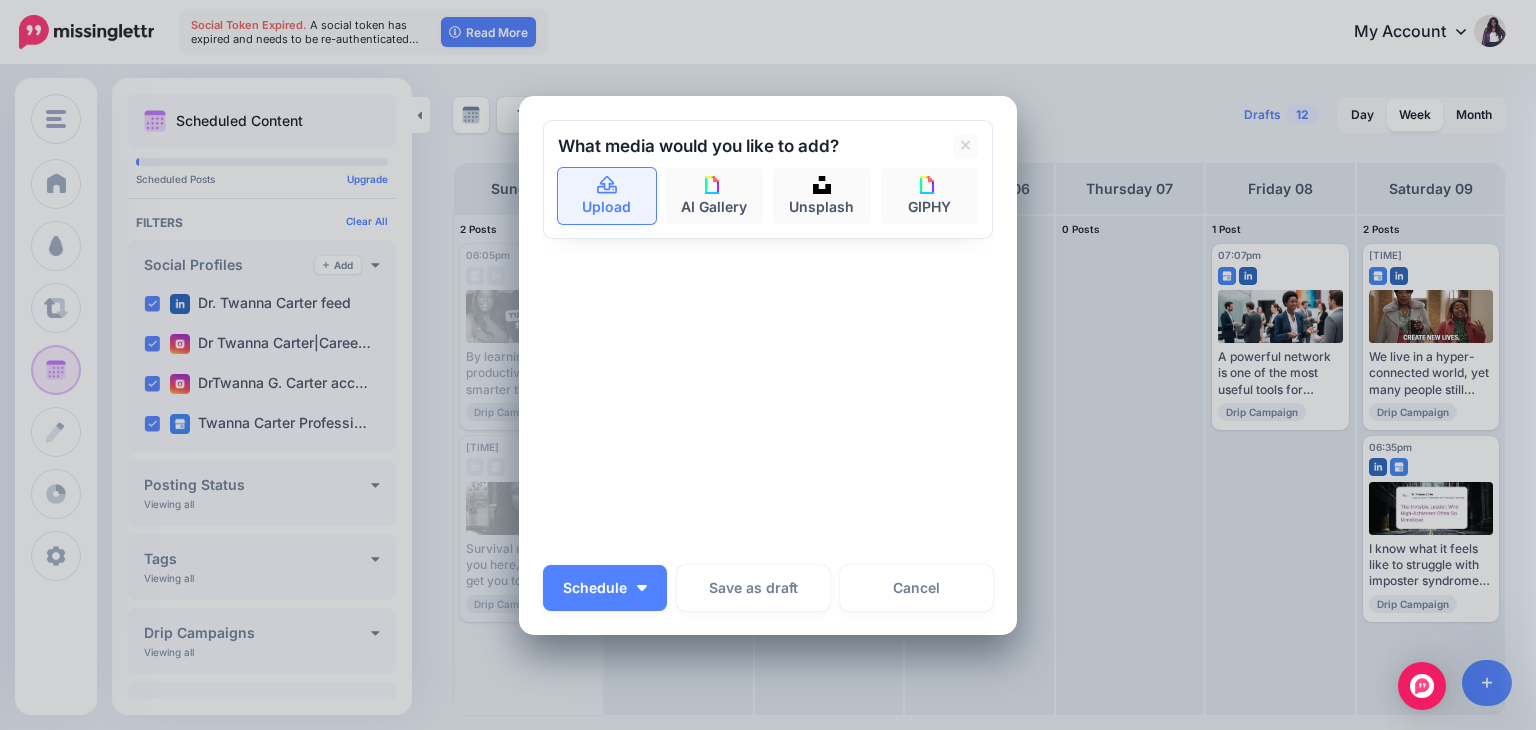 click on "Upload" at bounding box center (607, 196) 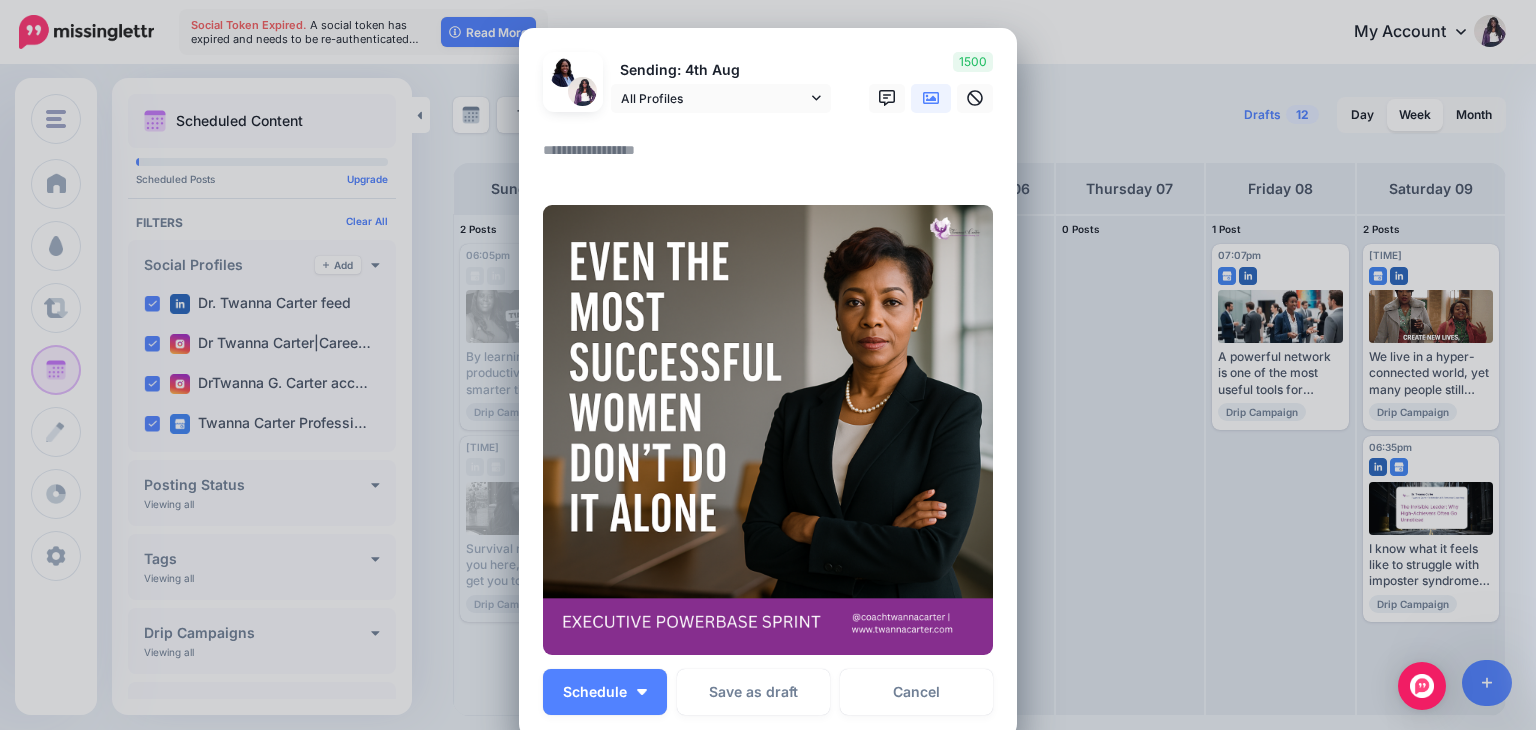 click at bounding box center [773, 157] 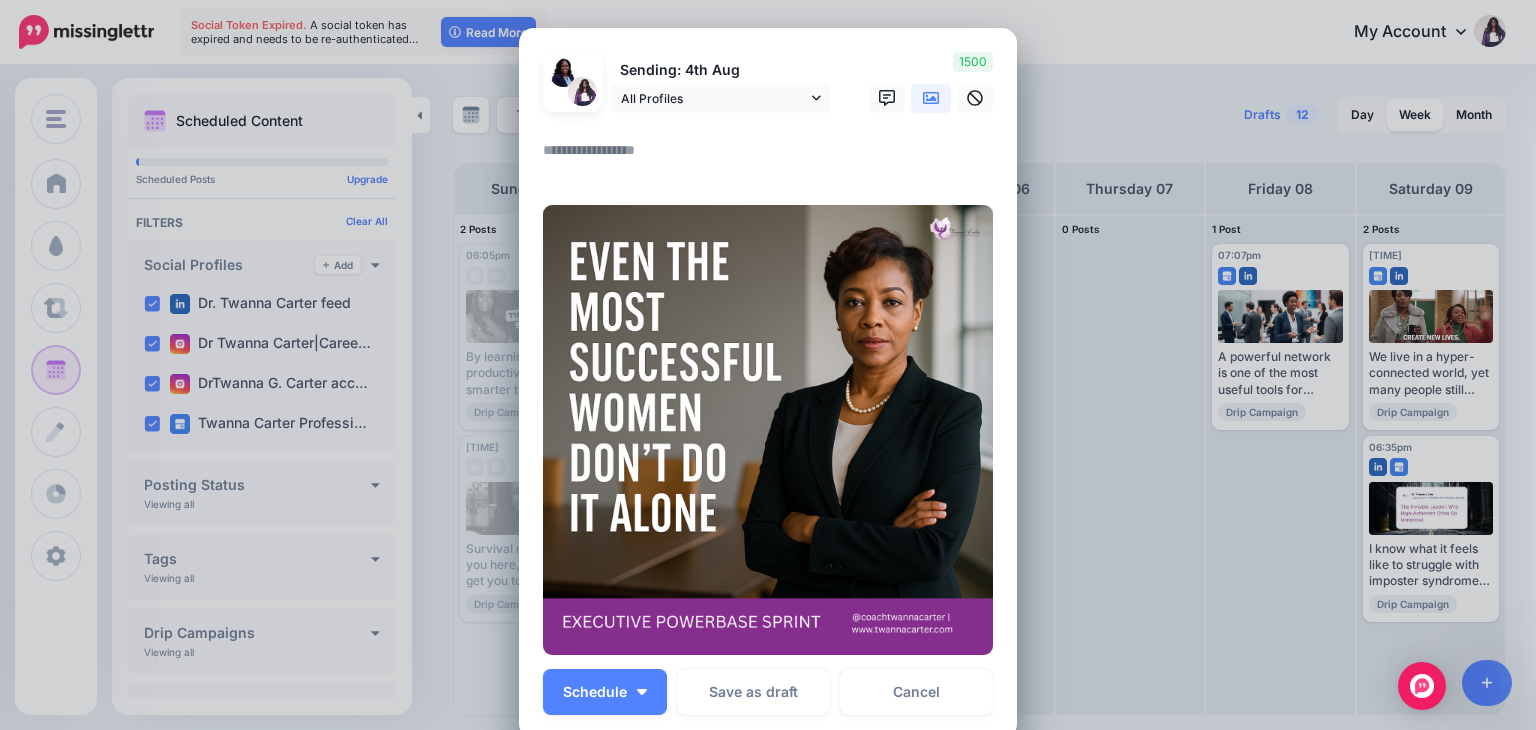 paste on "**********" 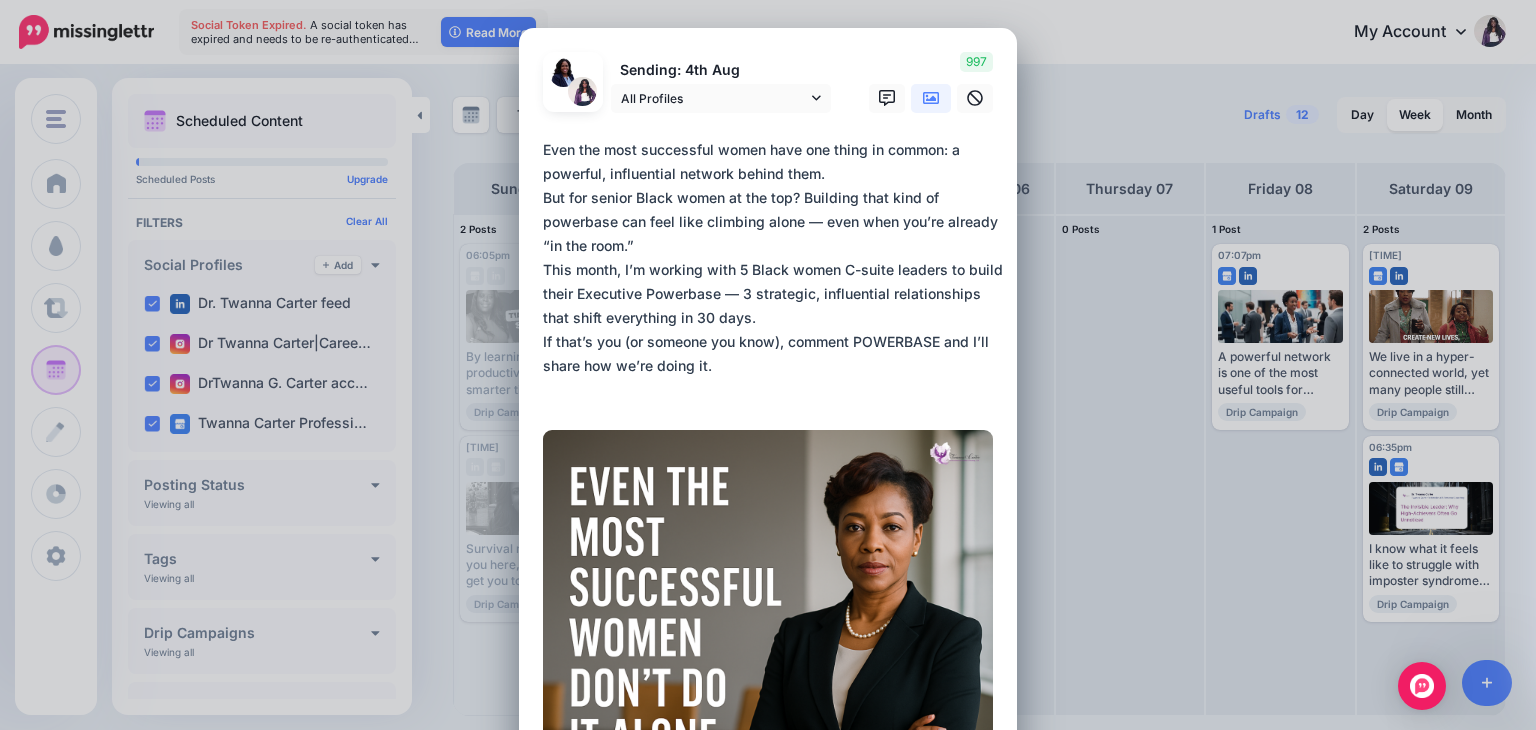 click on "**********" at bounding box center [773, 270] 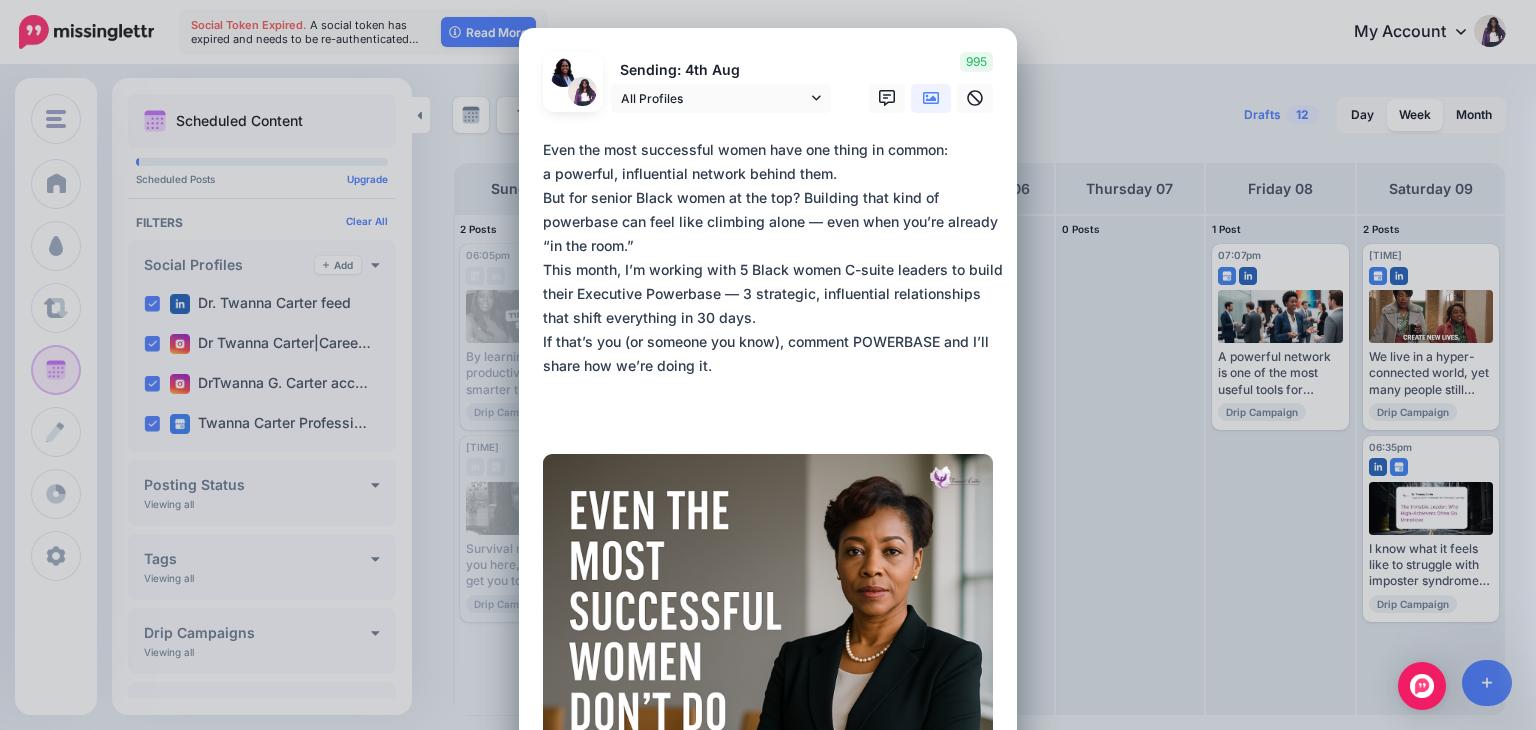 click on "**********" at bounding box center (773, 282) 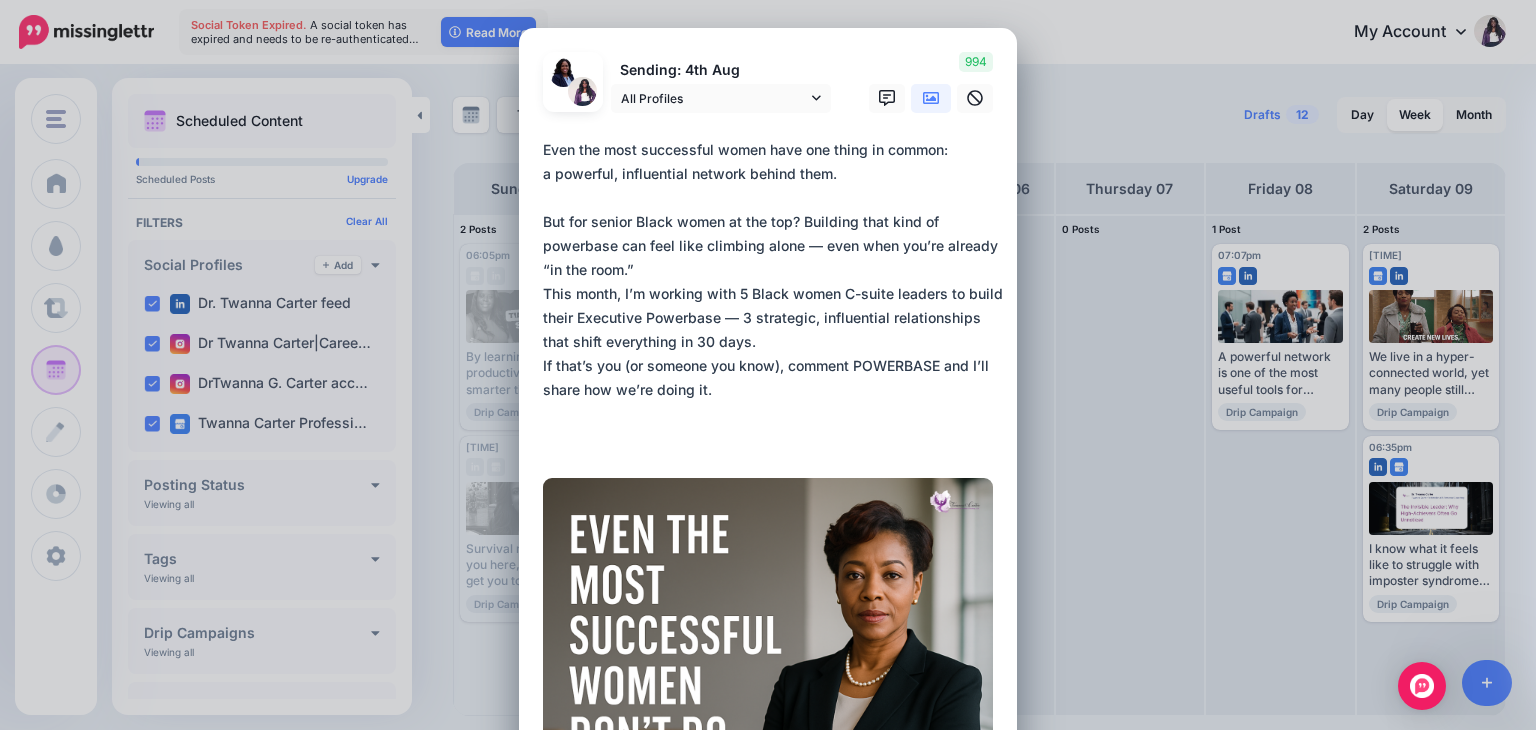 click on "**********" at bounding box center [773, 294] 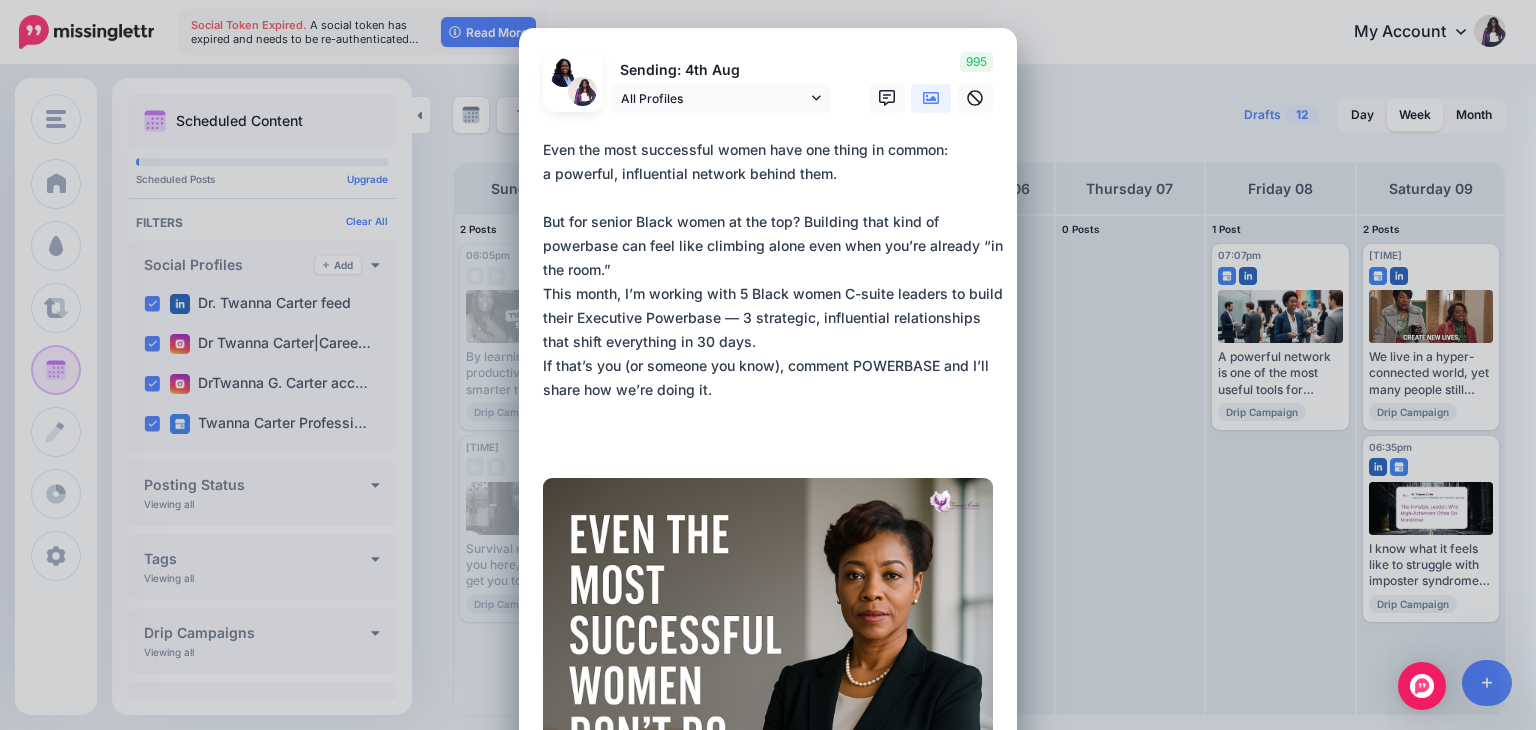 click on "**********" at bounding box center (773, 294) 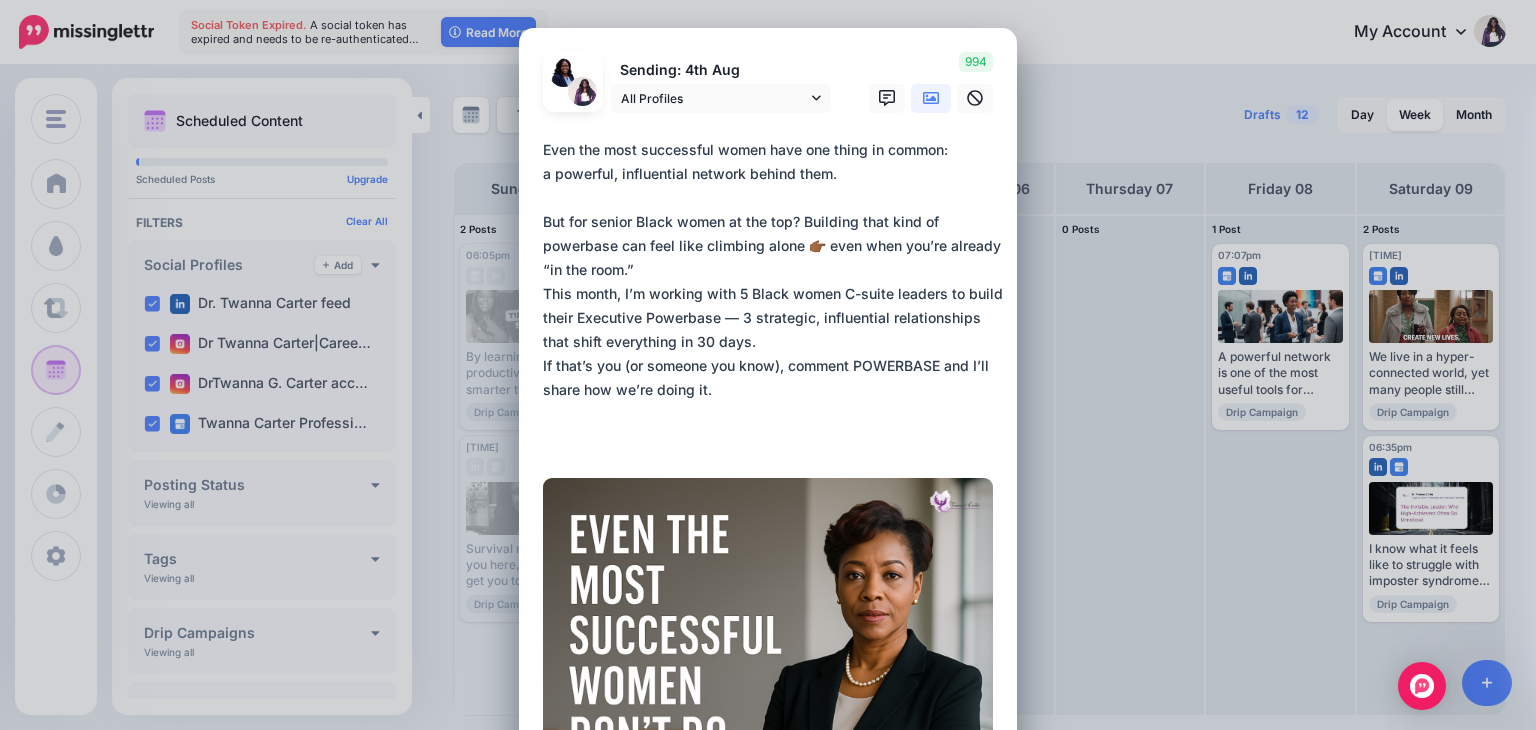 drag, startPoint x: 588, startPoint y: 291, endPoint x: 677, endPoint y: 289, distance: 89.02247 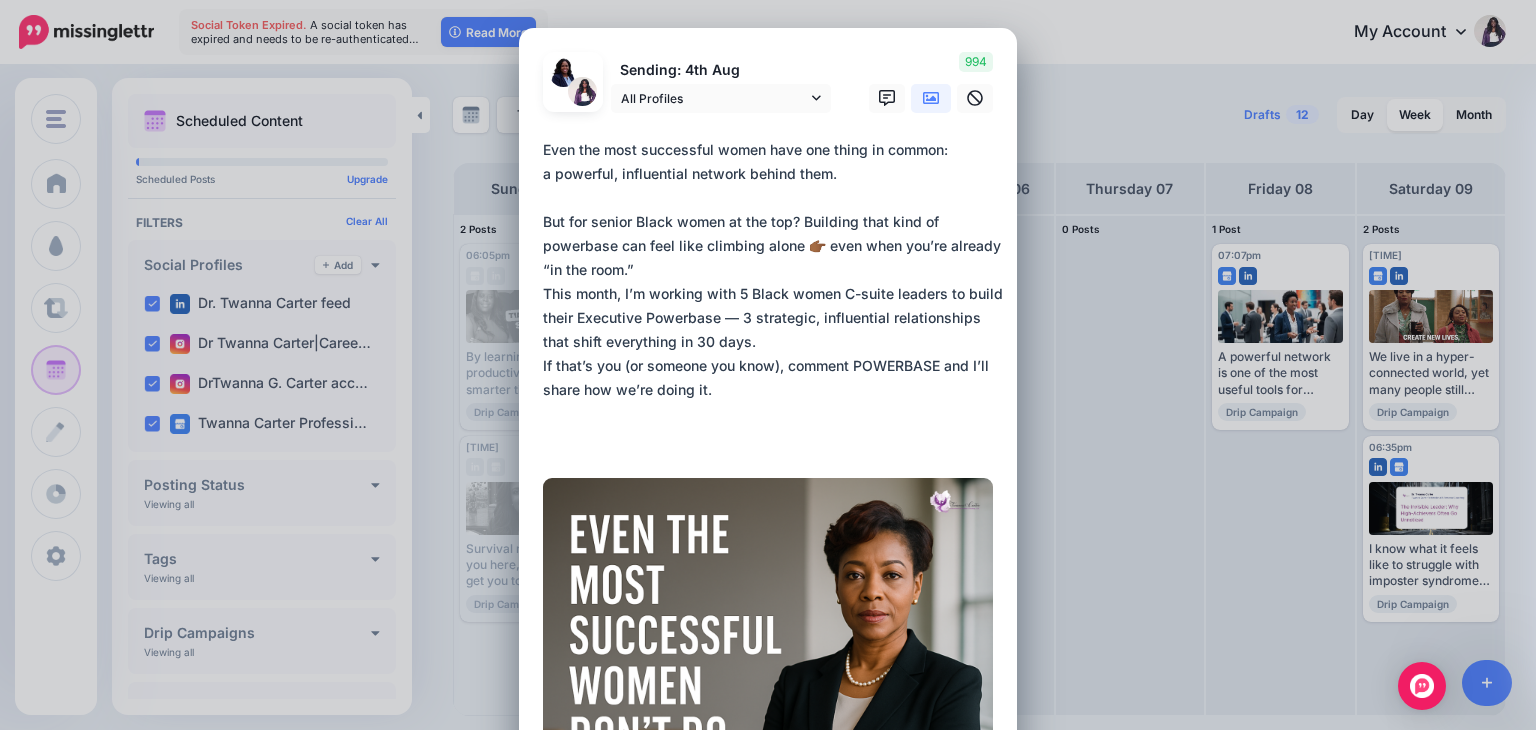 click on "**********" at bounding box center [773, 294] 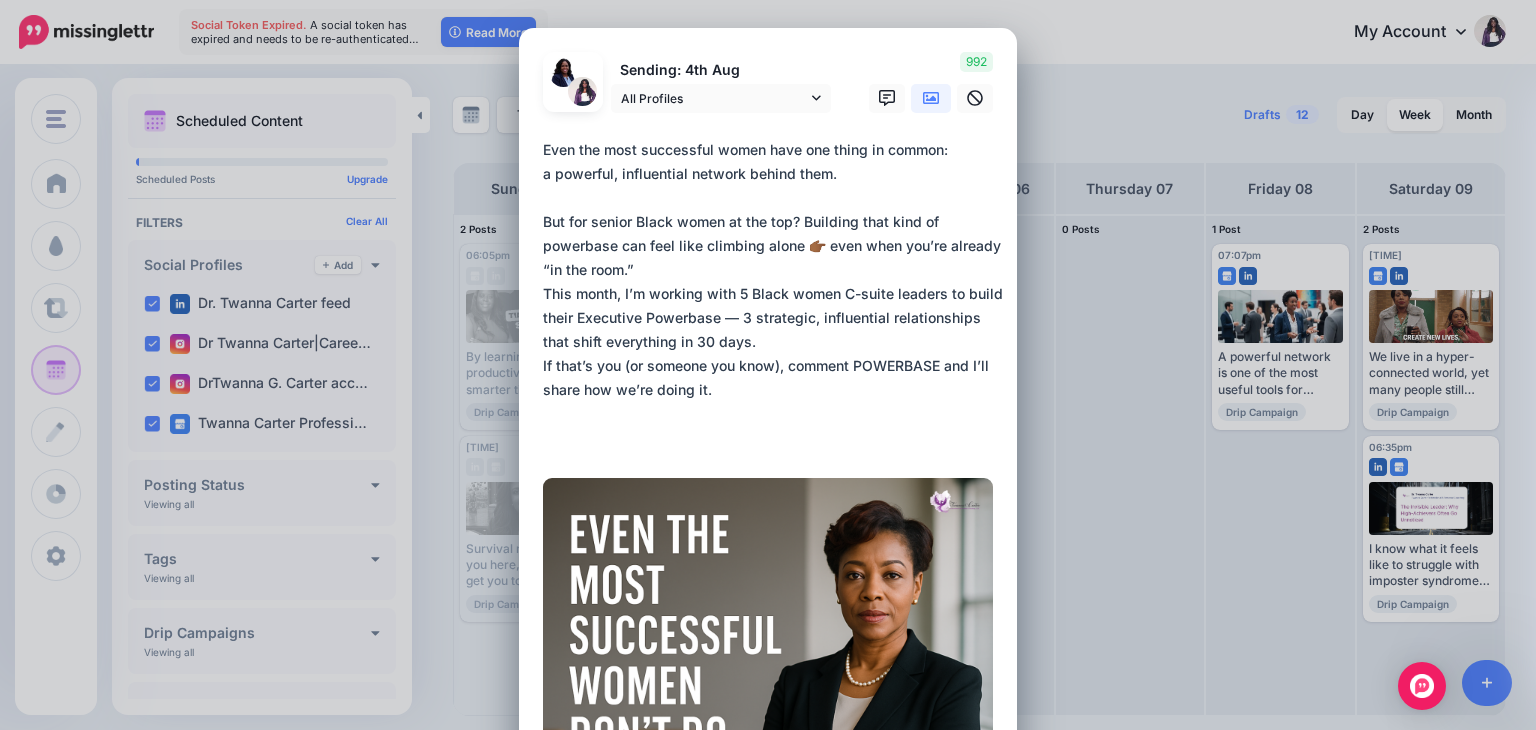 paste on "********" 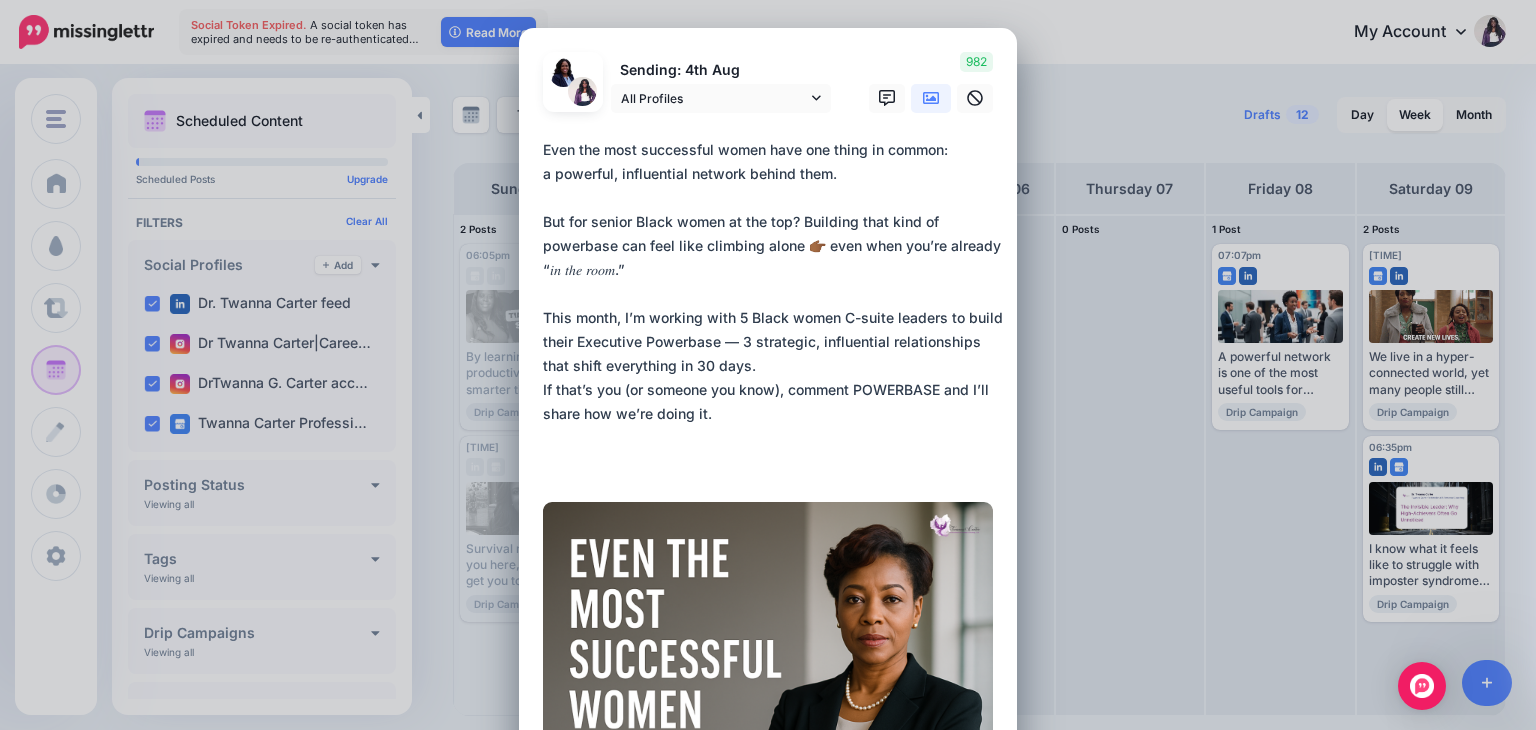 drag, startPoint x: 572, startPoint y: 364, endPoint x: 712, endPoint y: 361, distance: 140.03214 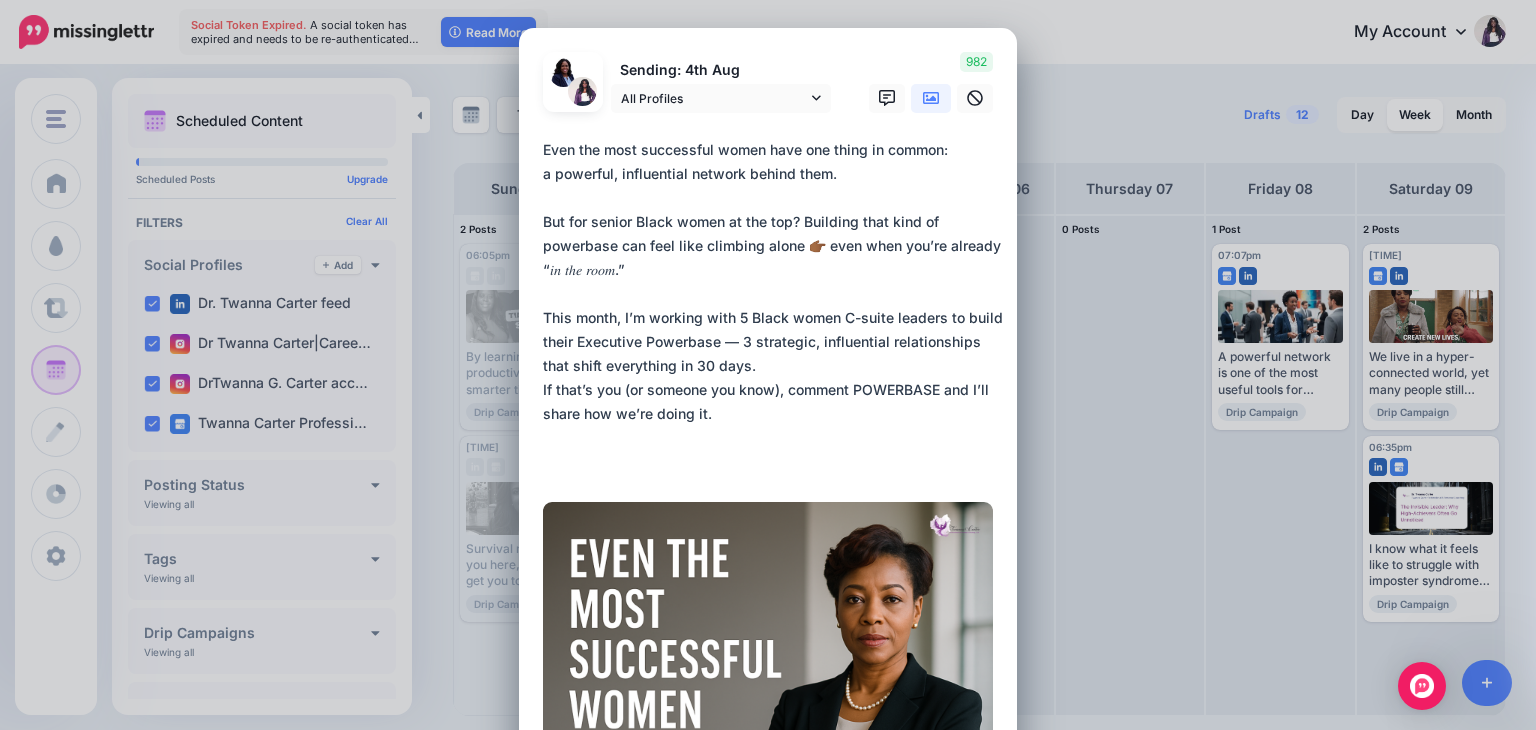 click on "**********" at bounding box center [773, 306] 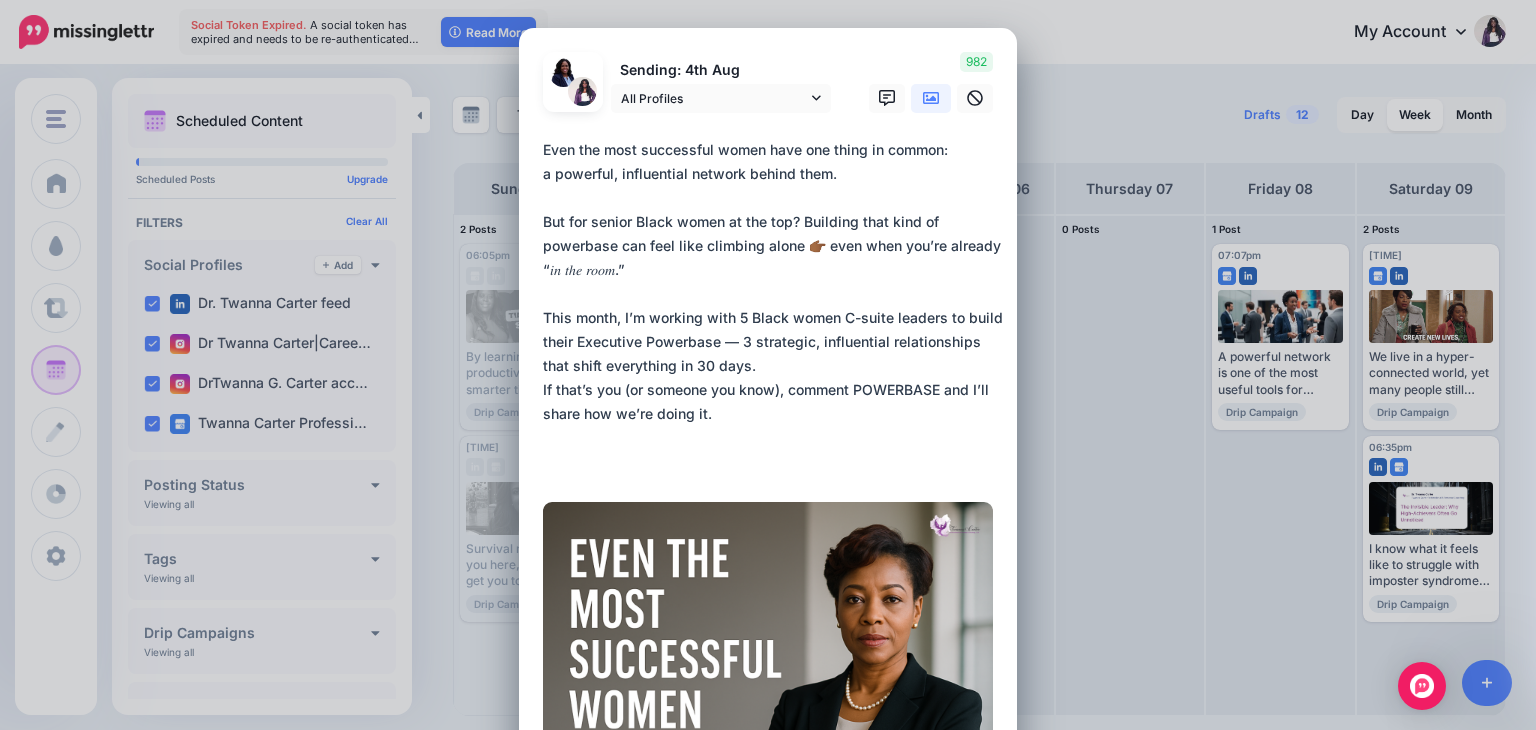paste on "**********" 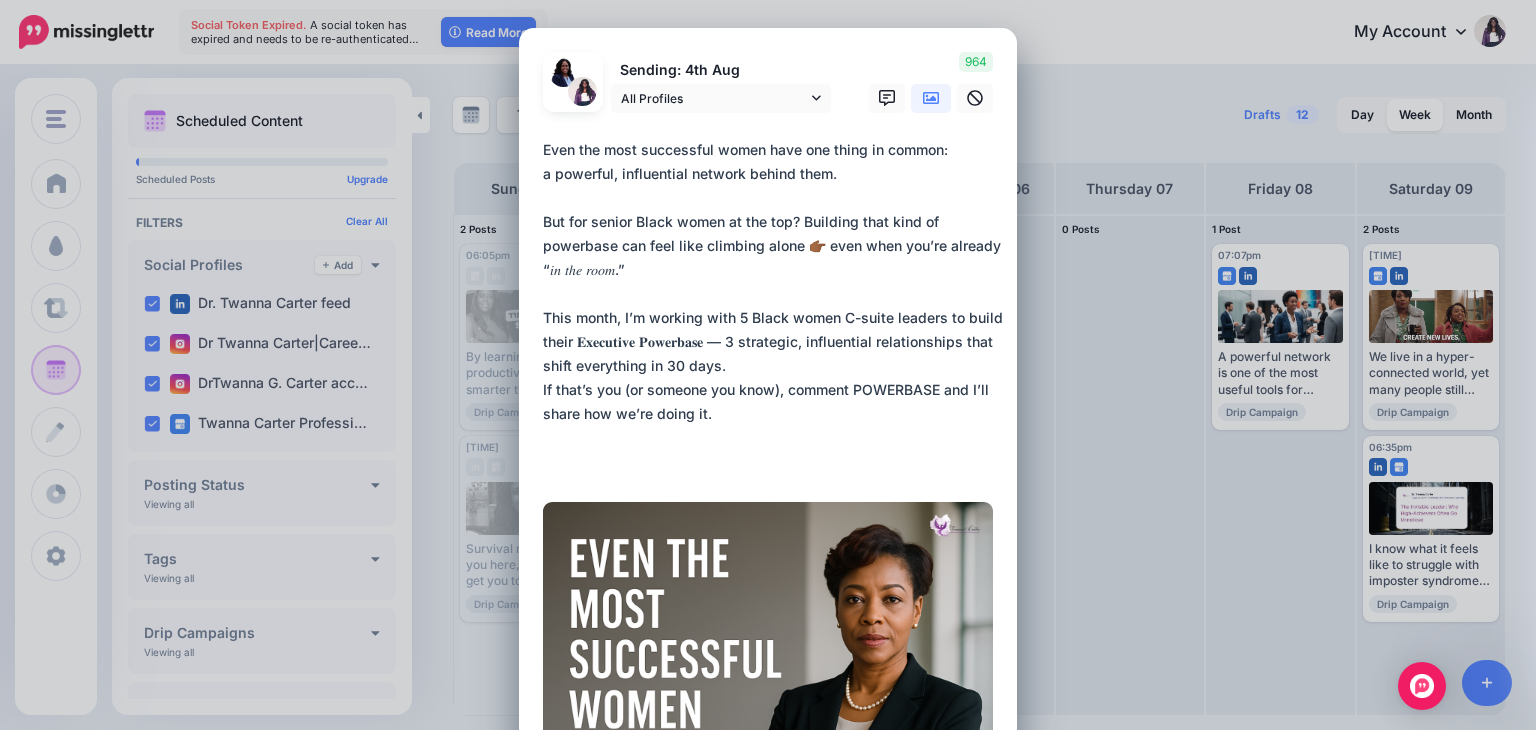 click on "**********" at bounding box center (773, 306) 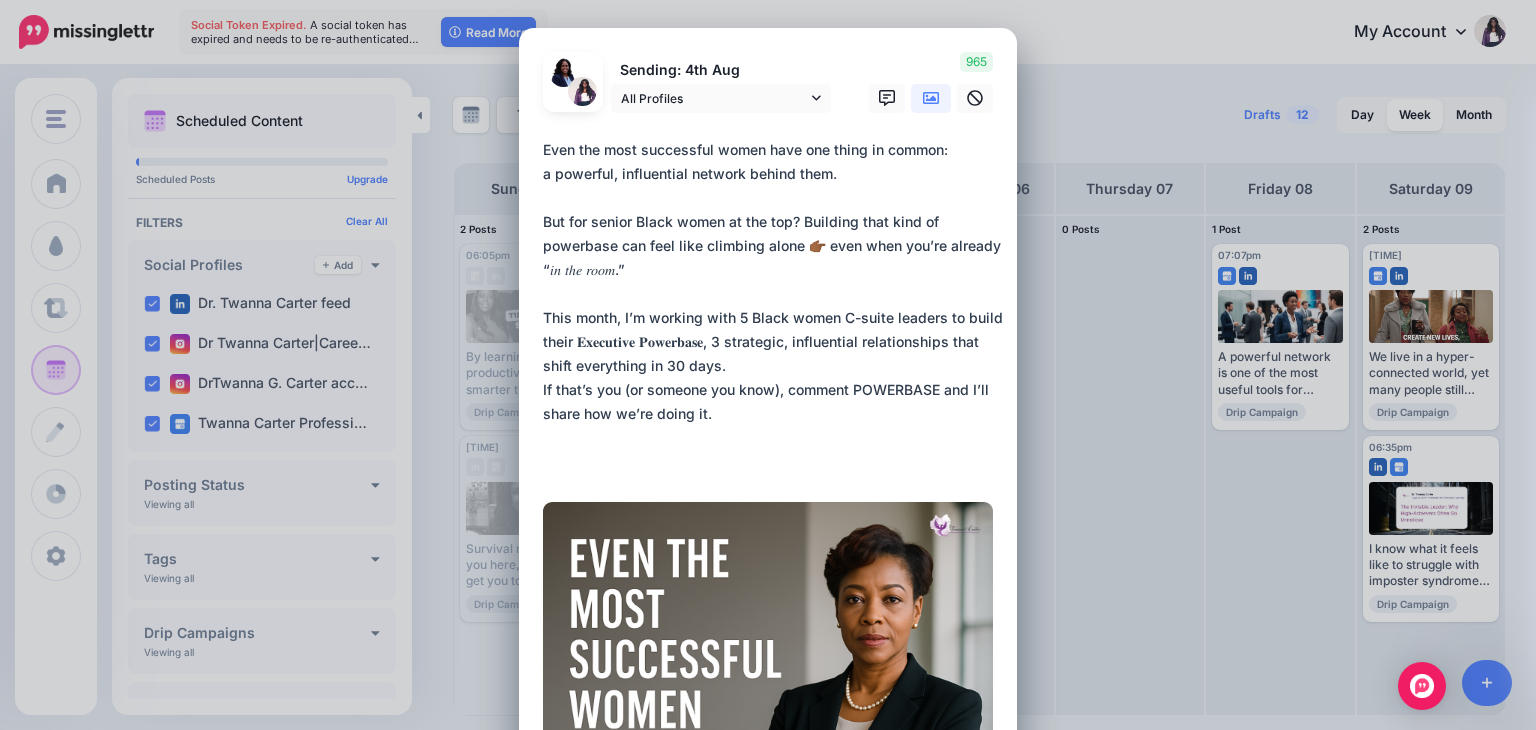 click on "**********" at bounding box center [773, 306] 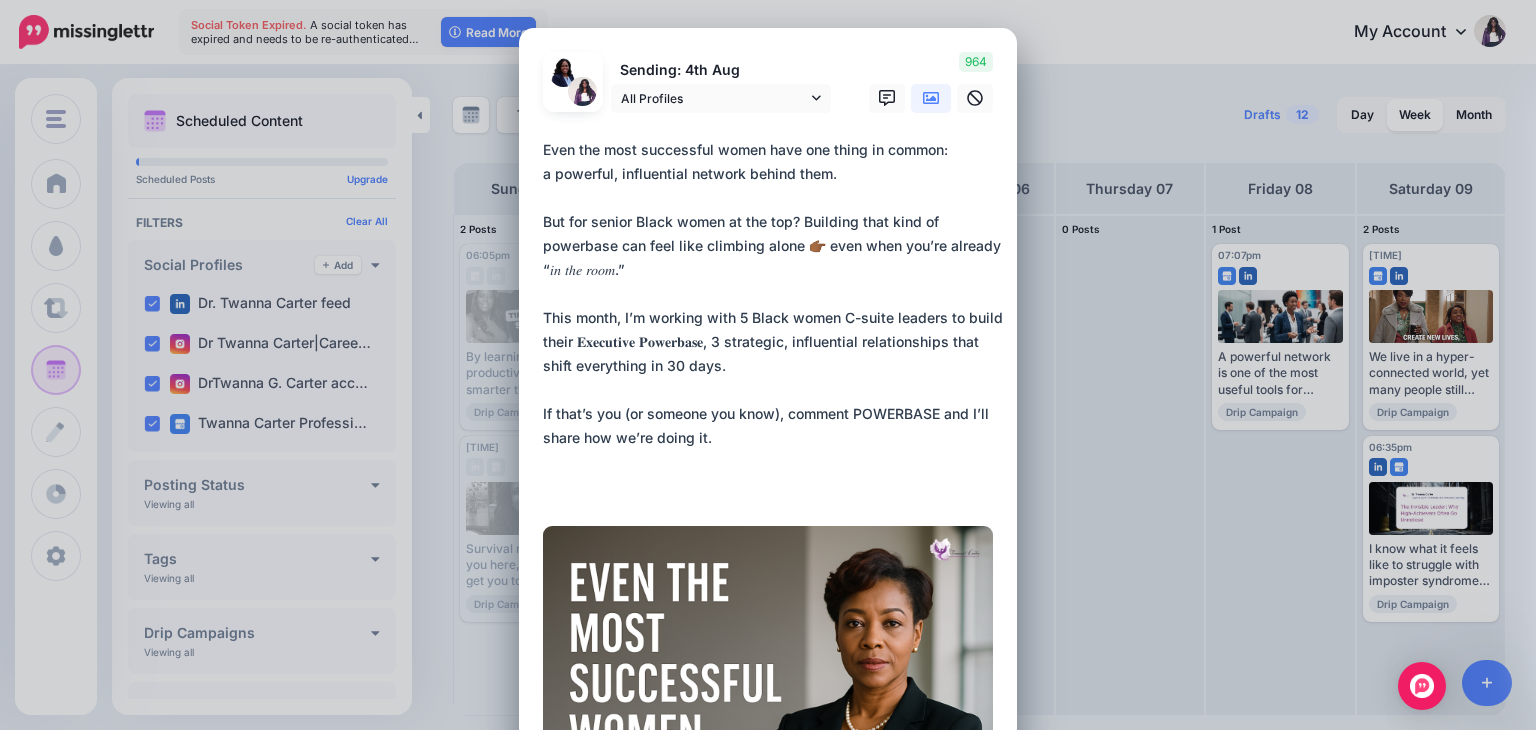 click on "**********" at bounding box center (773, 318) 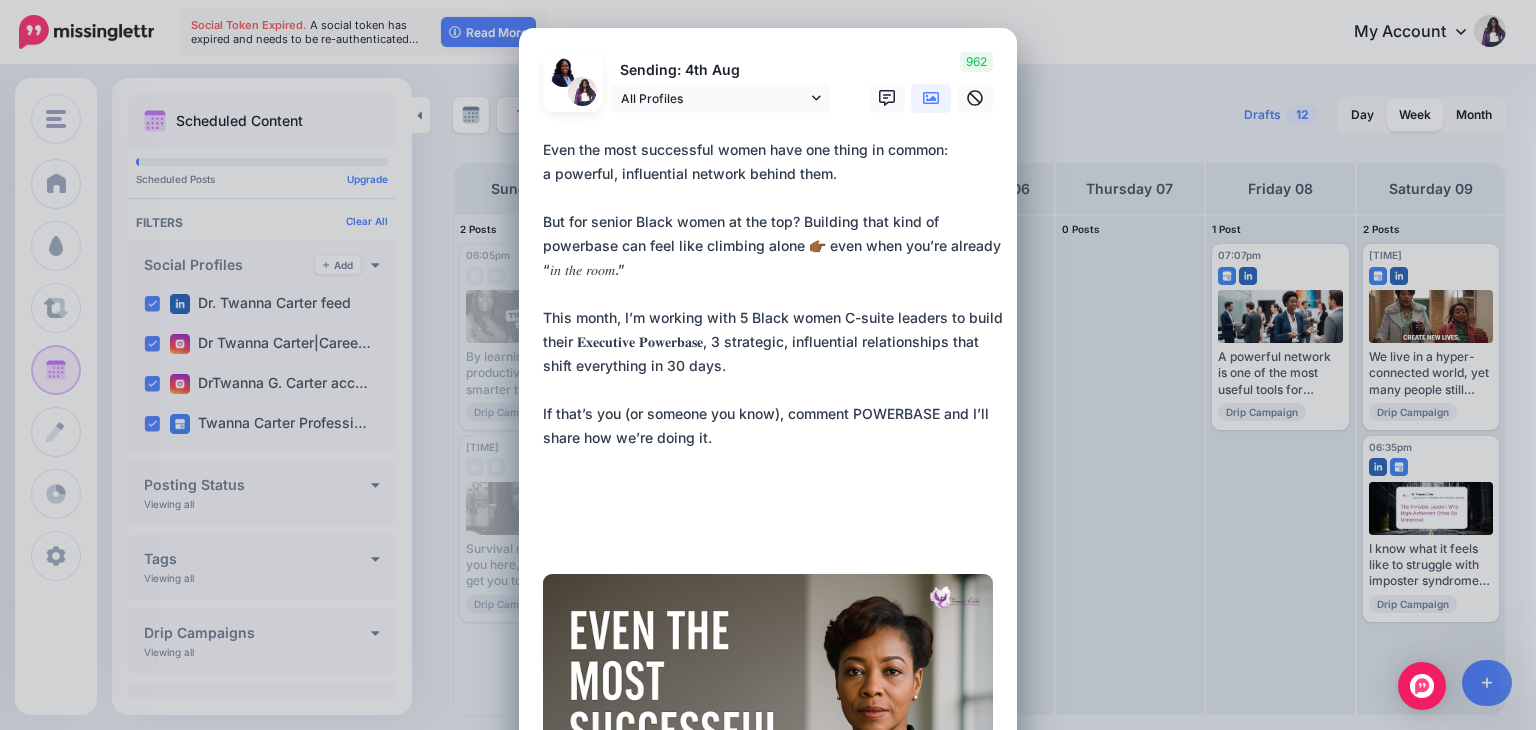 drag, startPoint x: 536, startPoint y: 146, endPoint x: 571, endPoint y: 163, distance: 38.910152 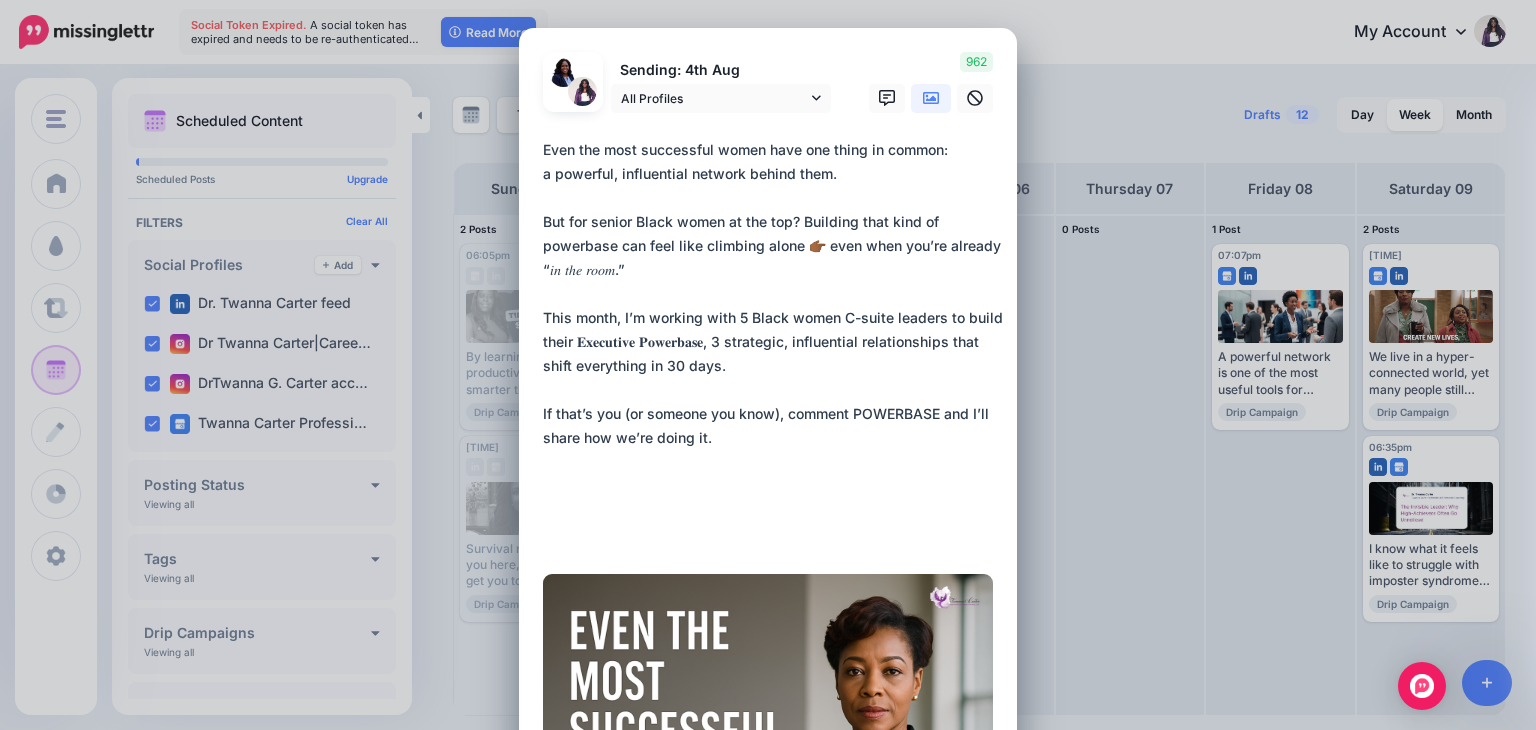 click on "**********" at bounding box center [773, 342] 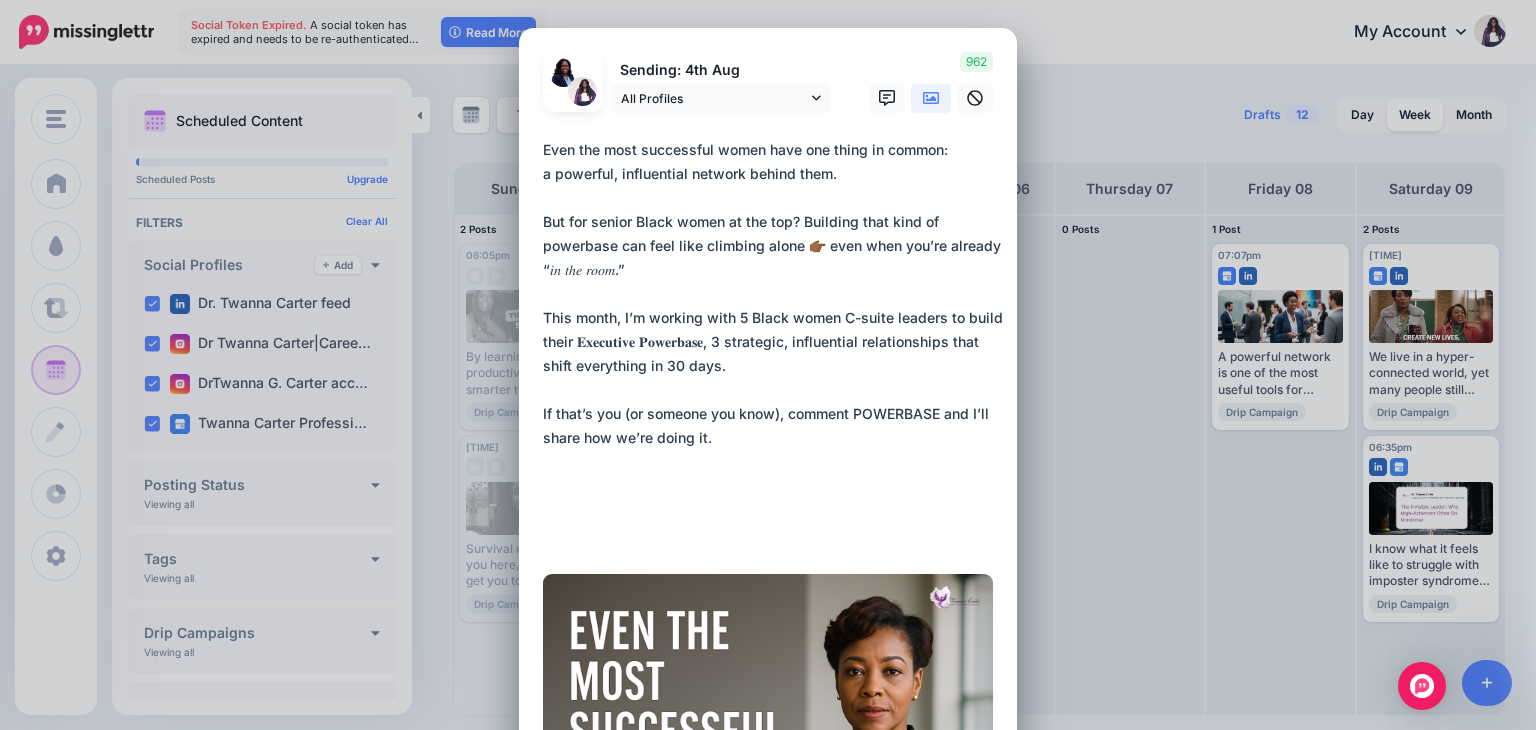 click on "**********" at bounding box center [773, 342] 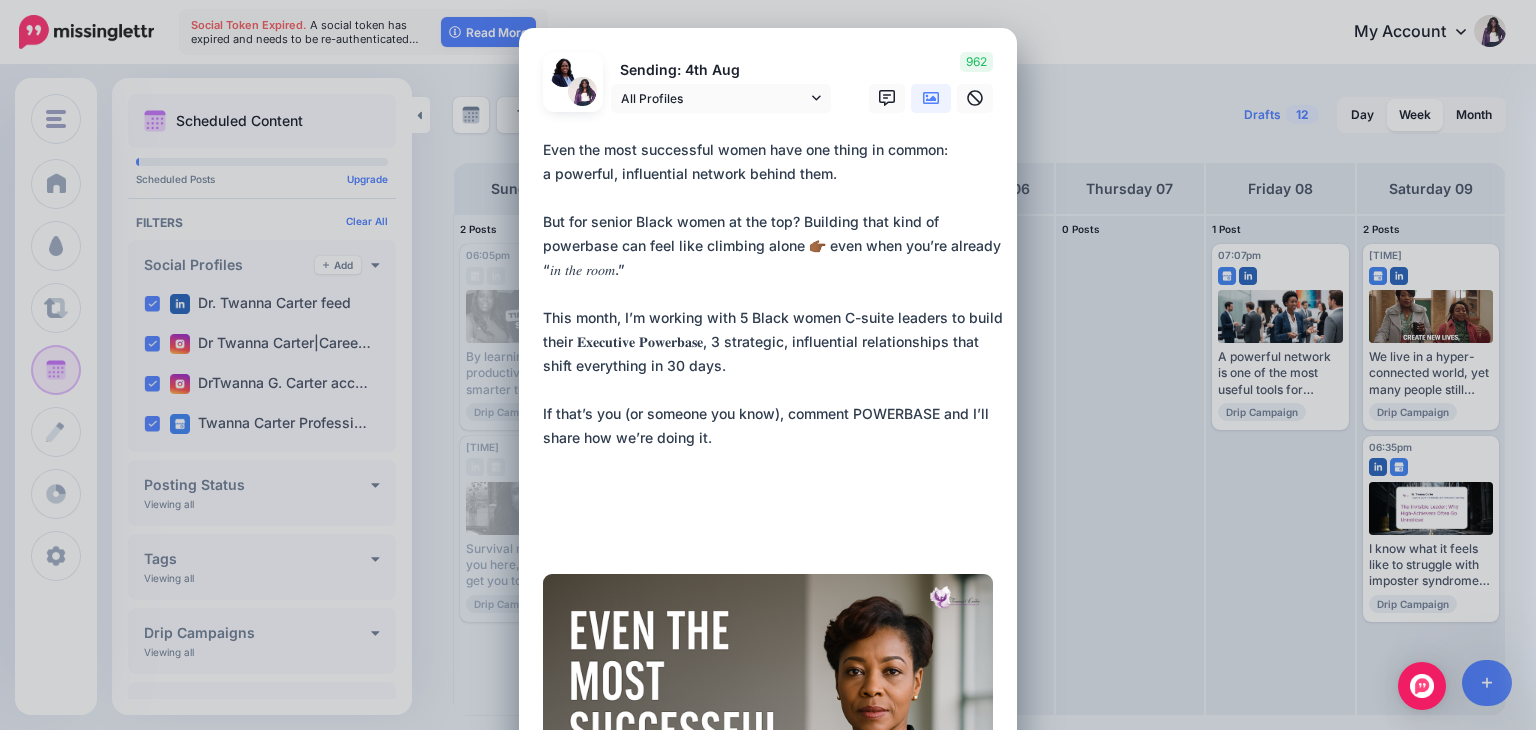 paste on "**********" 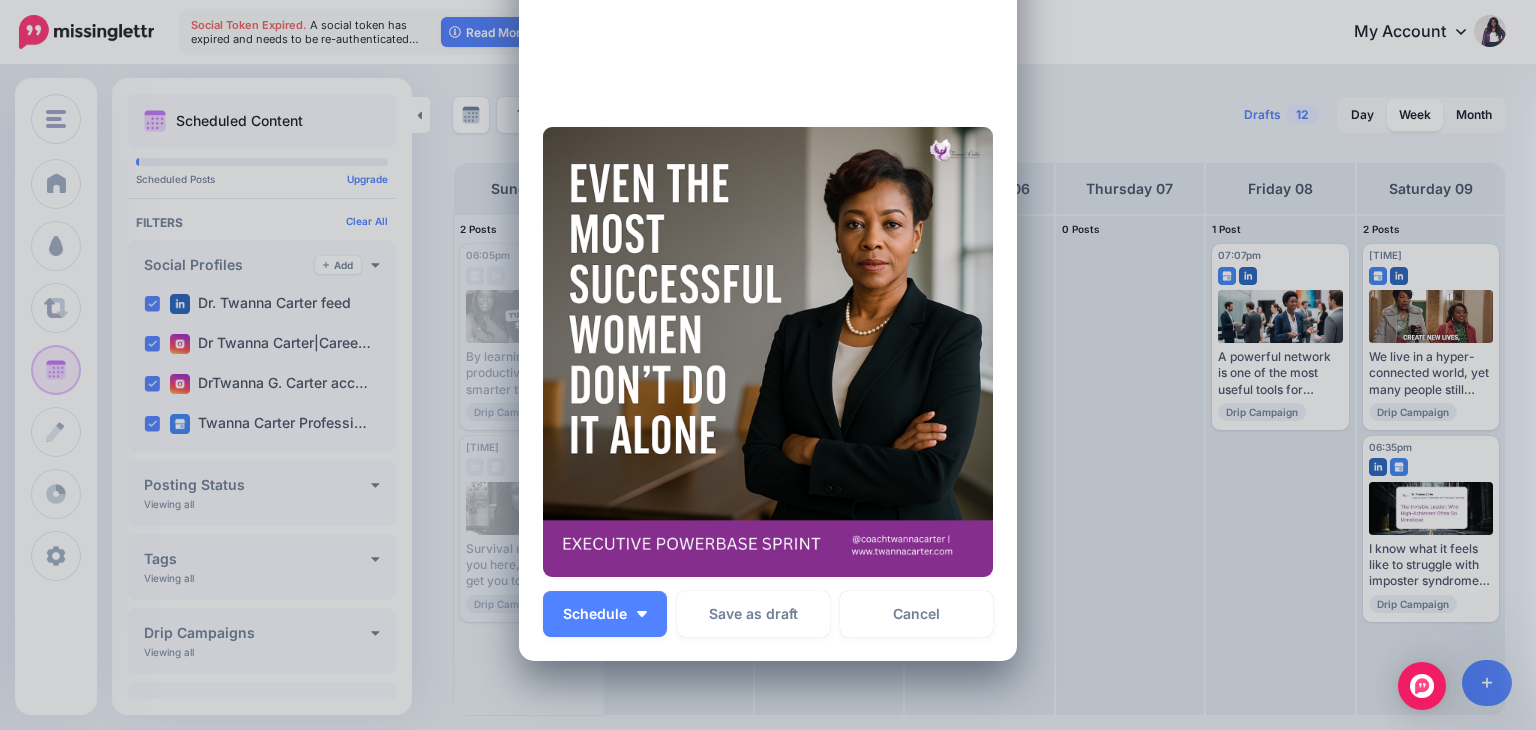 scroll, scrollTop: 499, scrollLeft: 0, axis: vertical 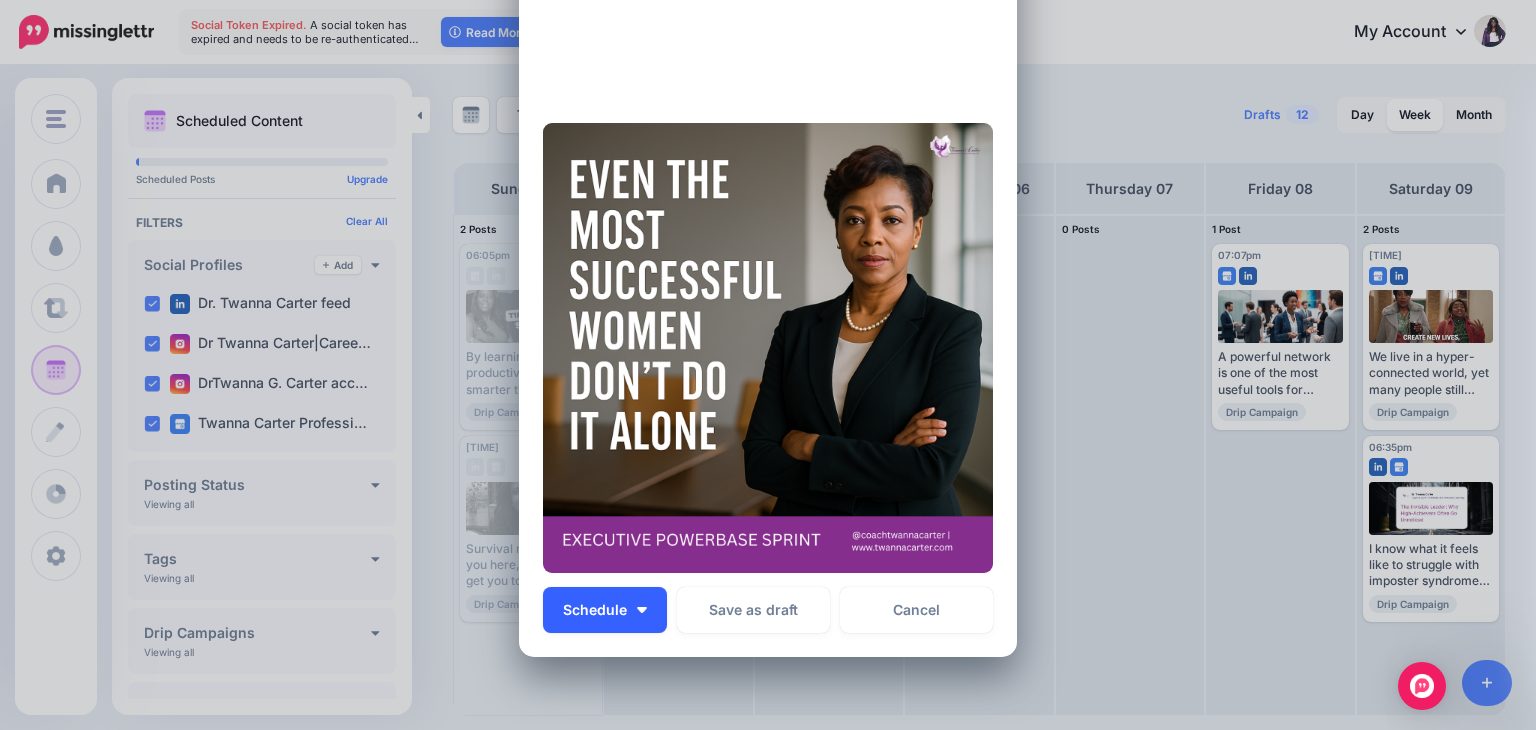 type on "**********" 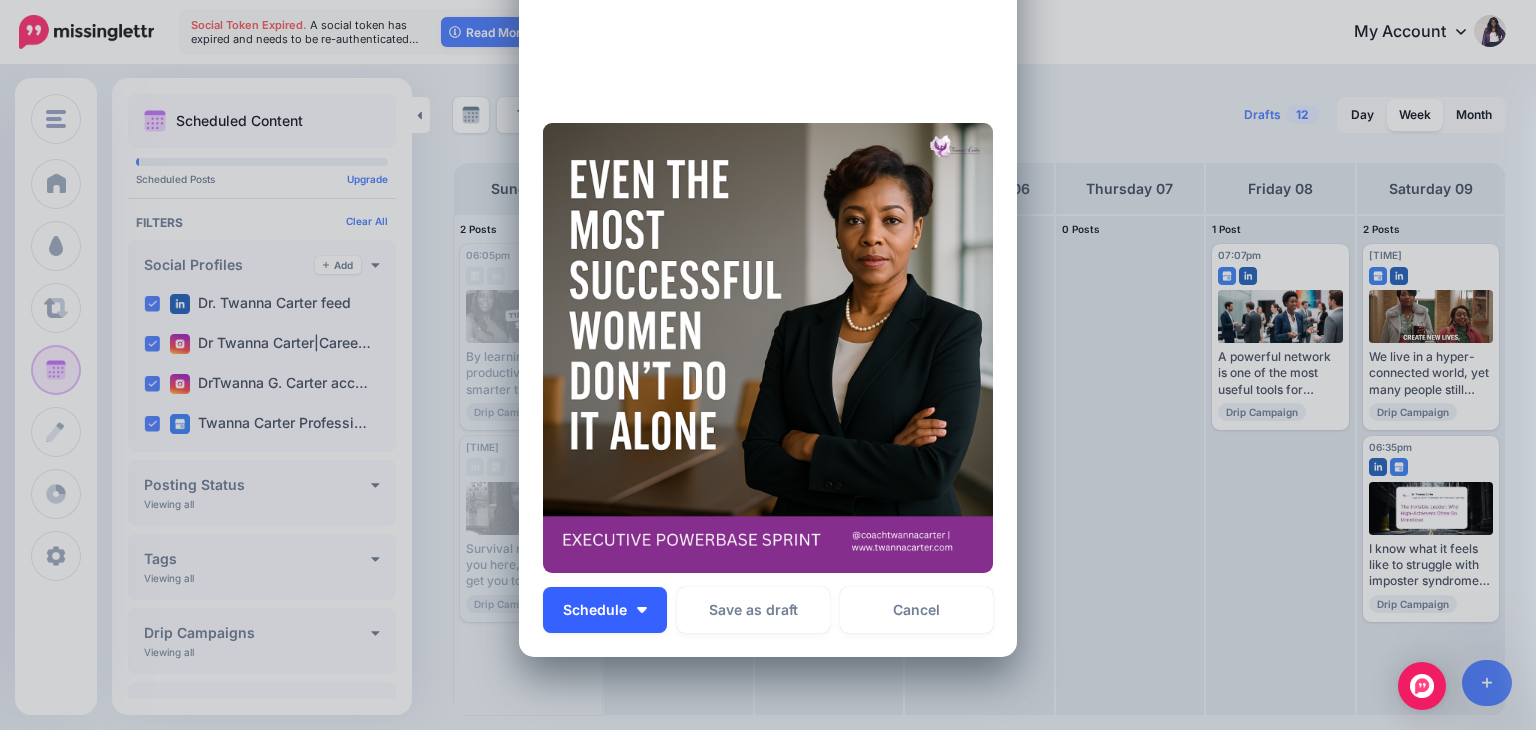 click at bounding box center [642, 610] 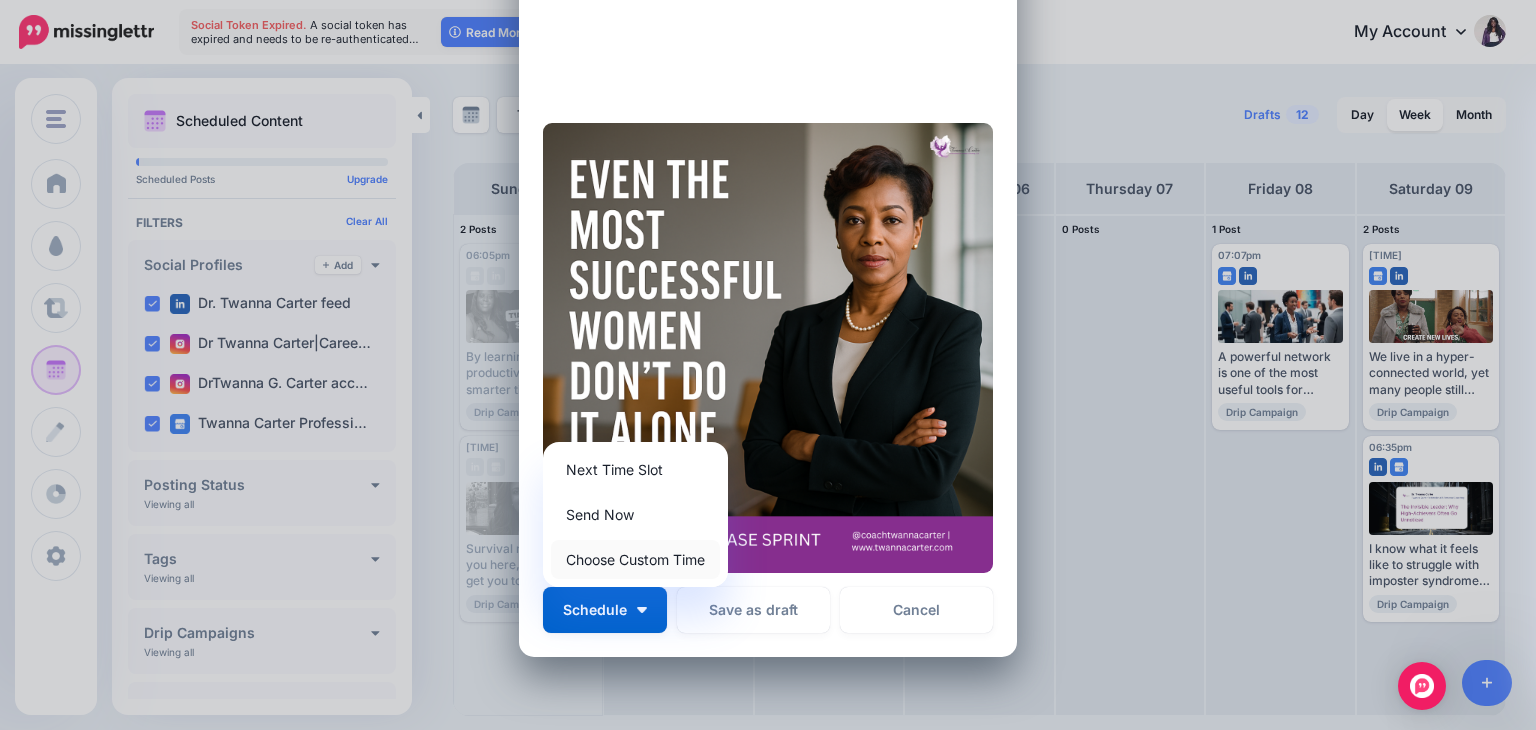 click on "Choose Custom Time" at bounding box center (635, 559) 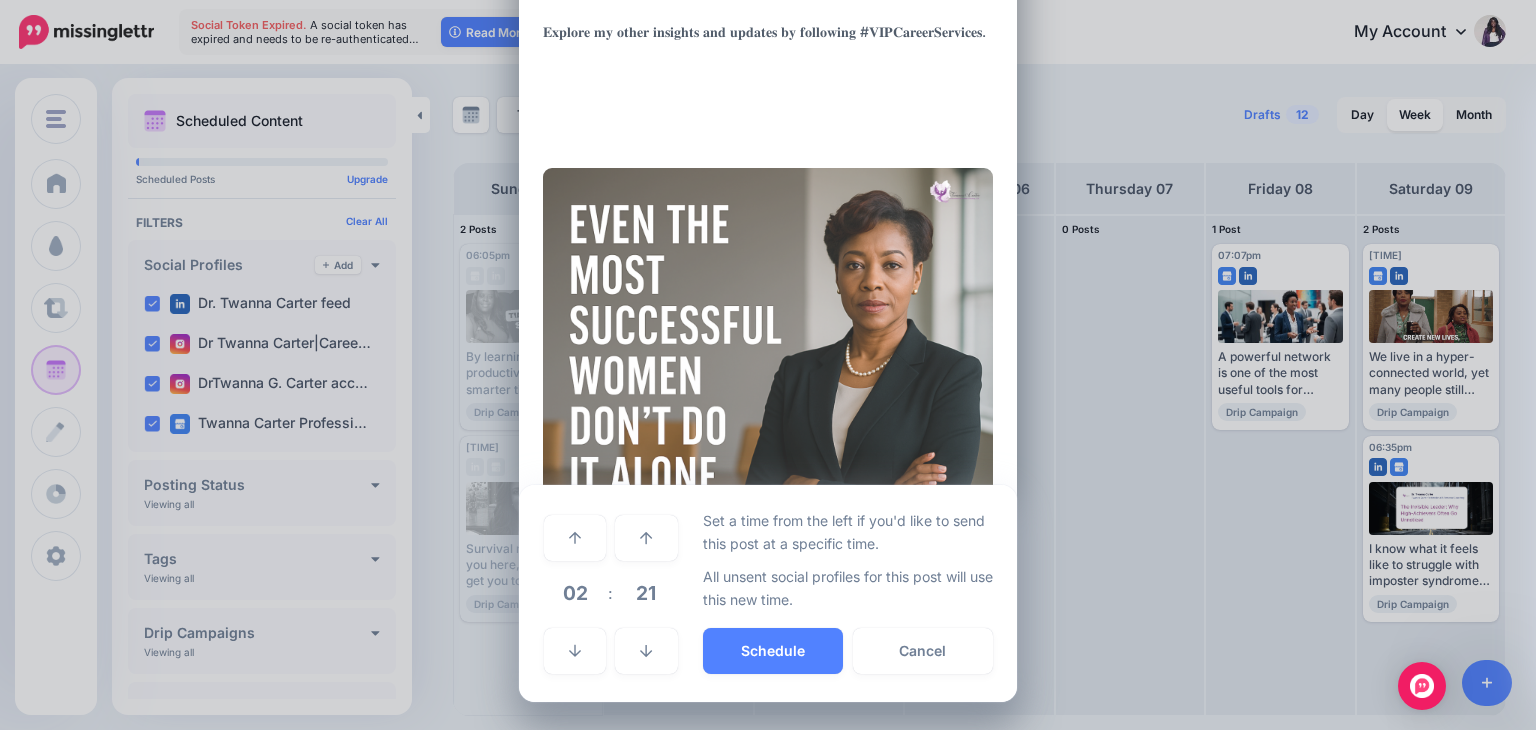 scroll, scrollTop: 453, scrollLeft: 0, axis: vertical 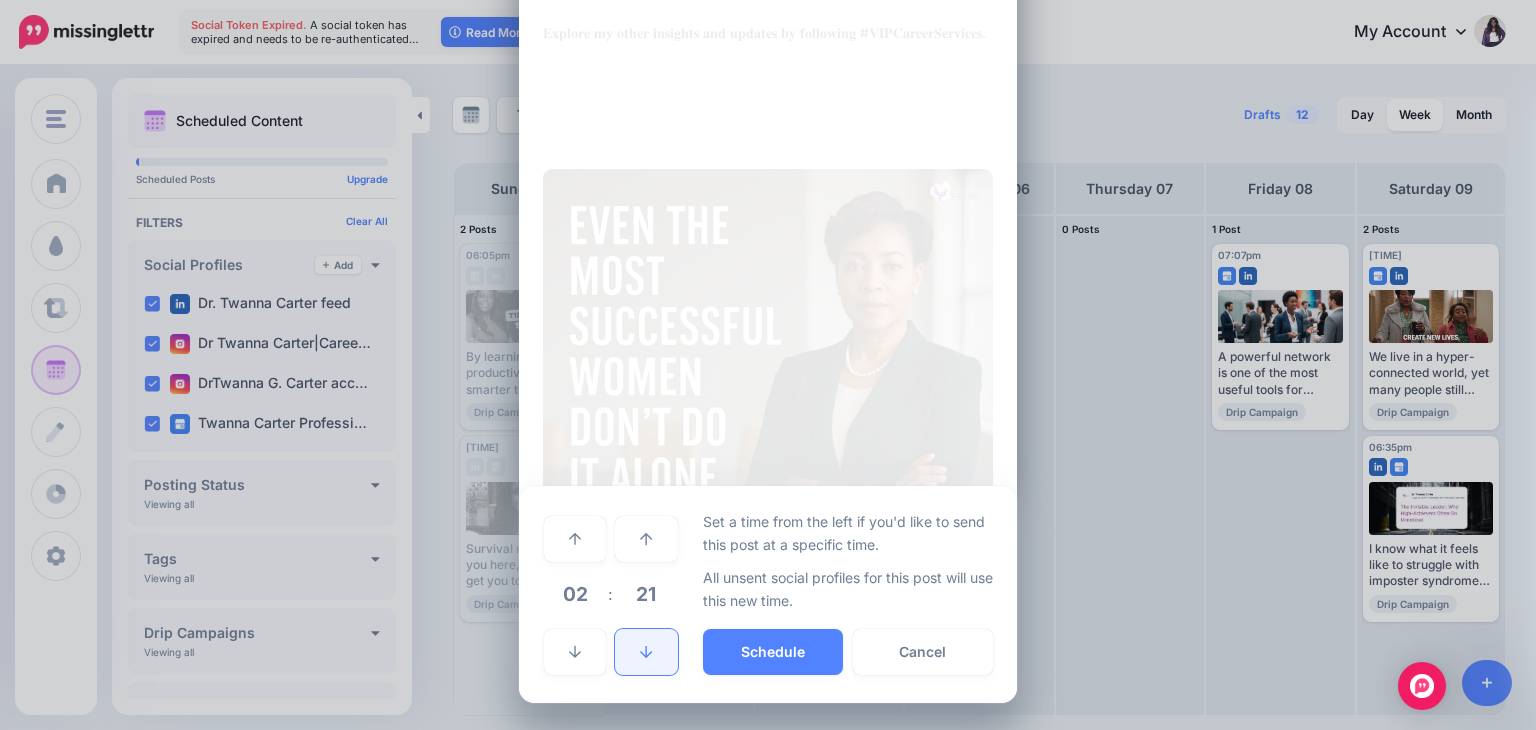 click 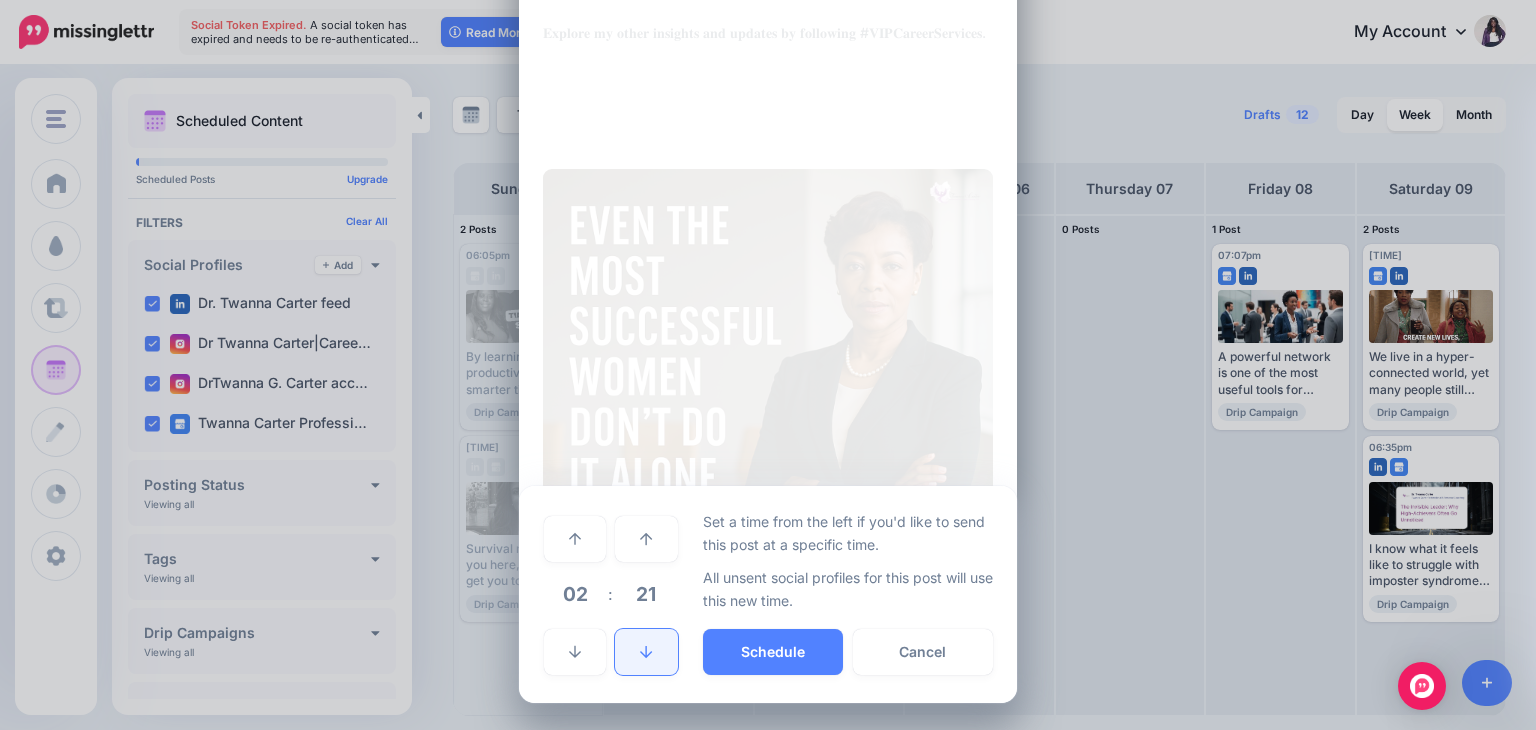 click 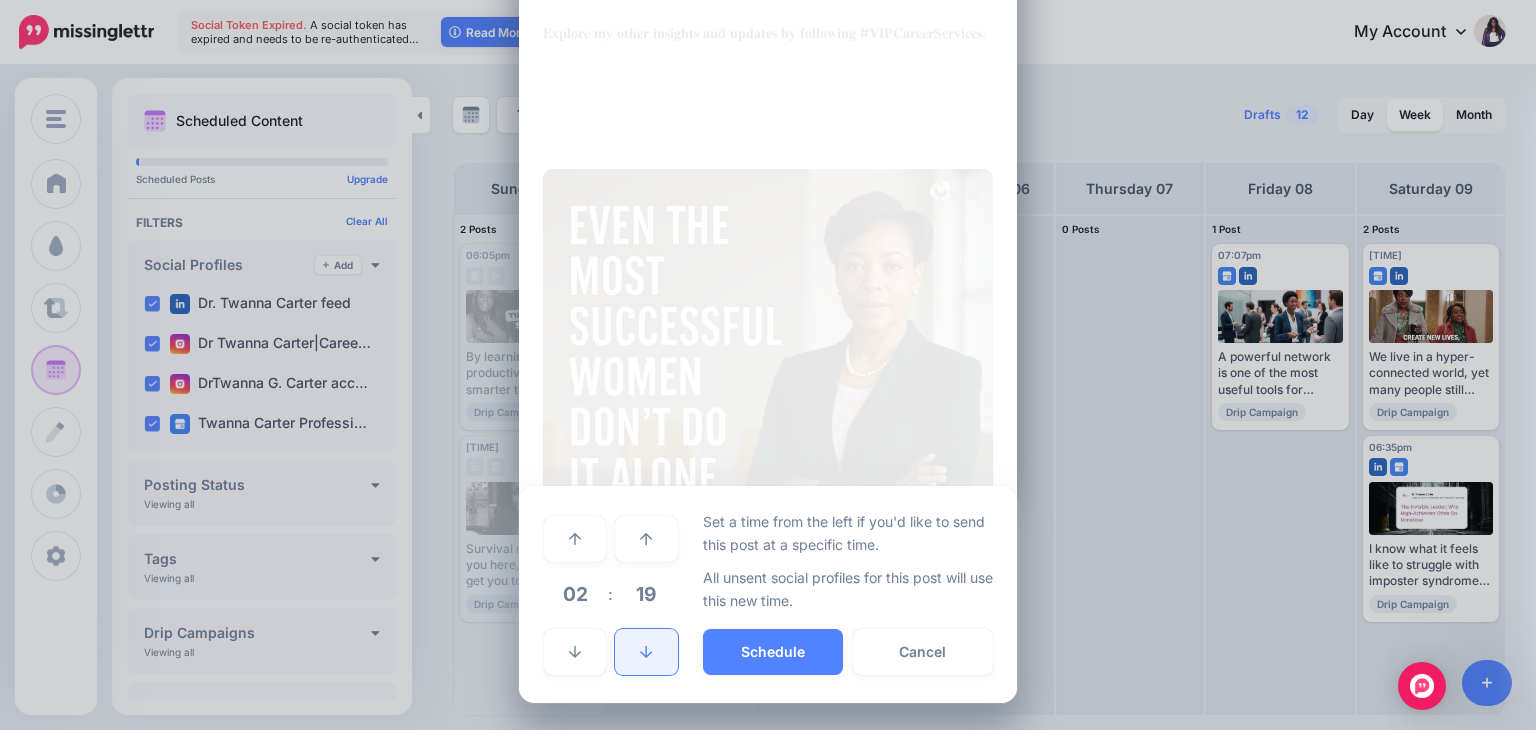 click 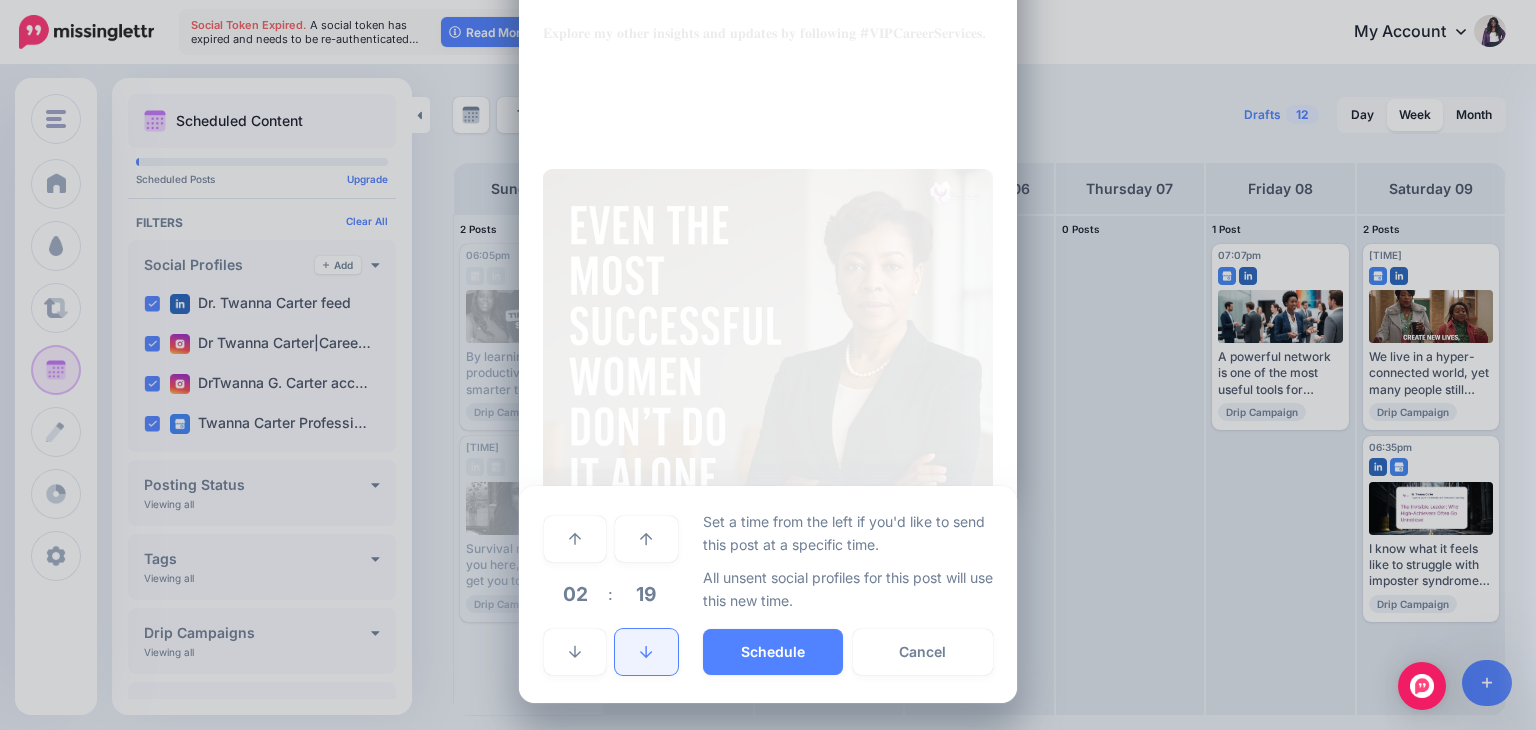 click 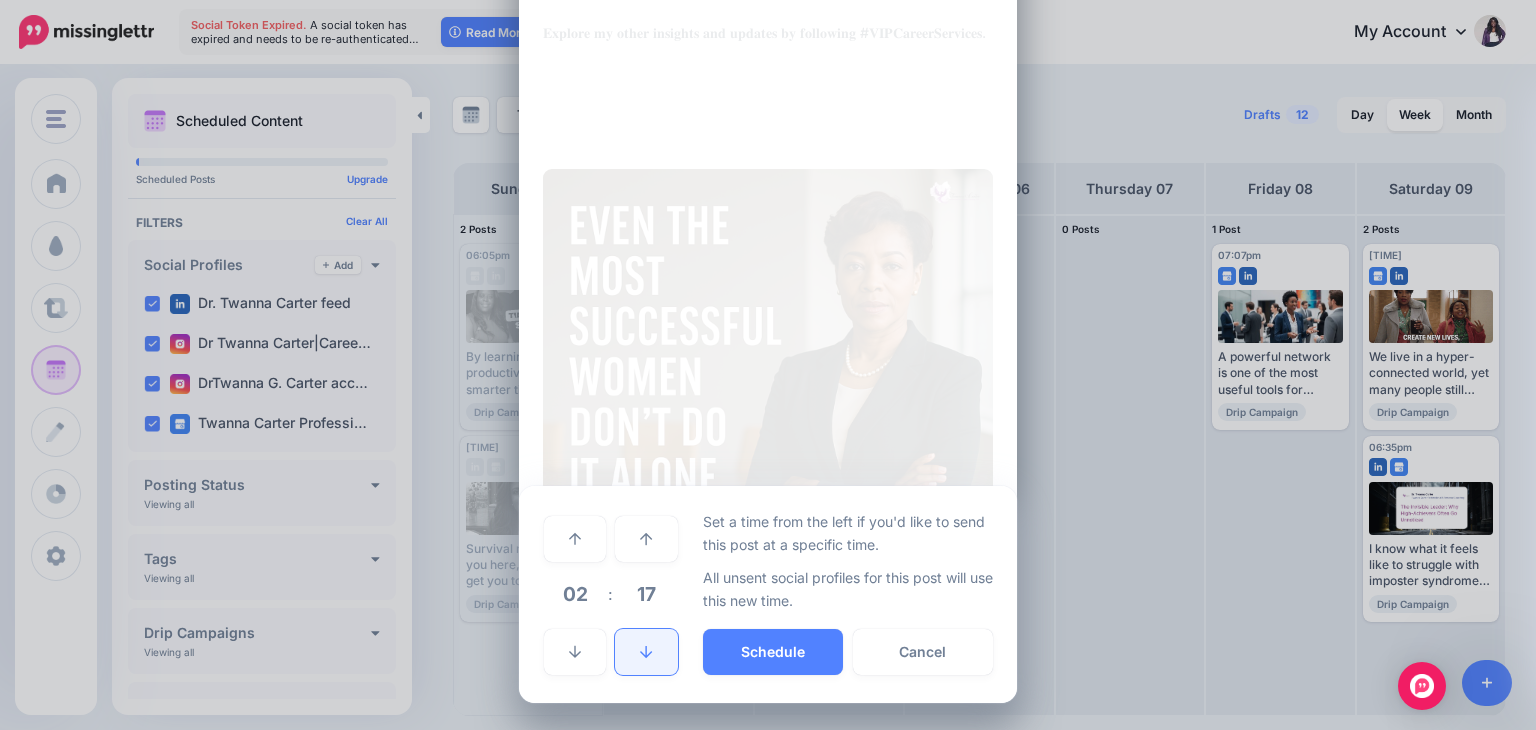 click 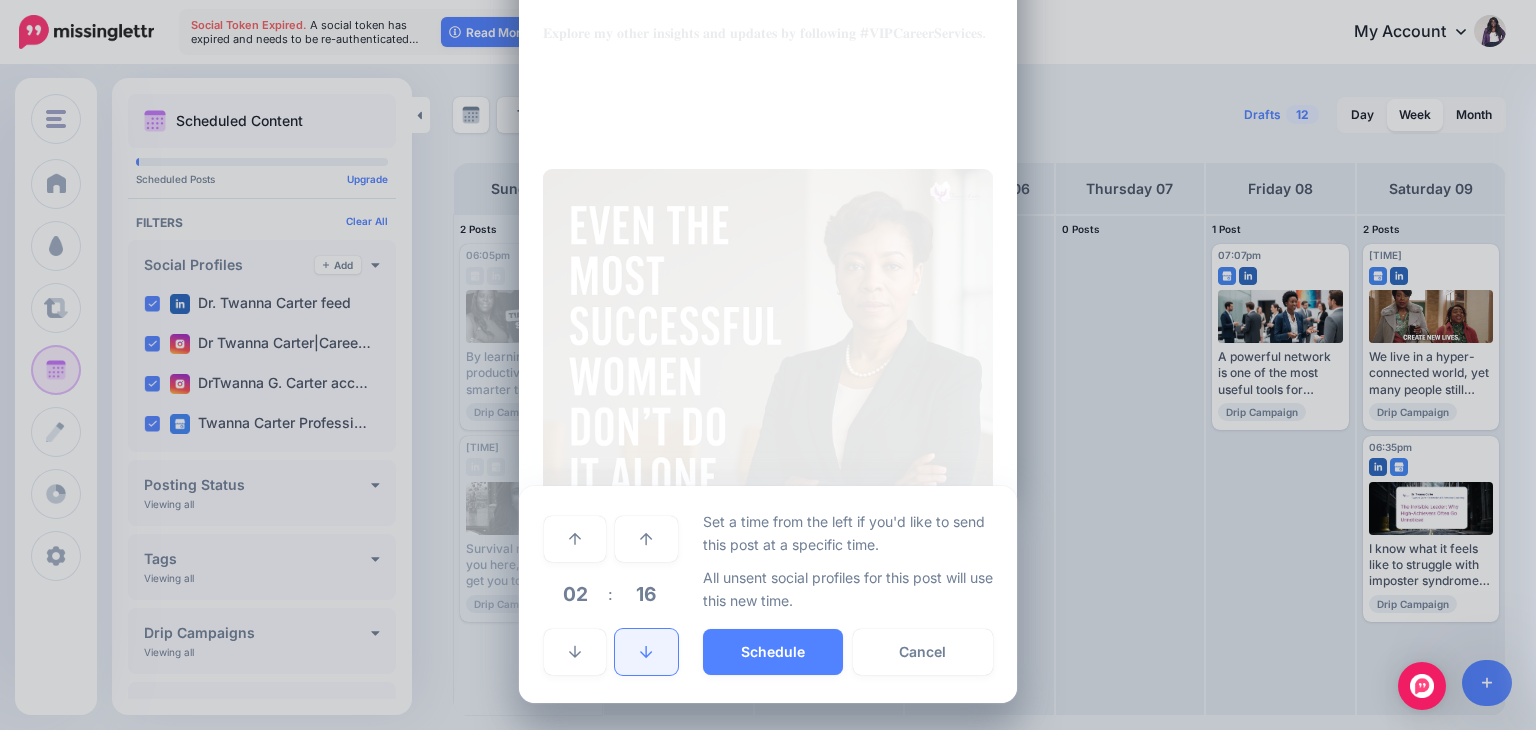 click 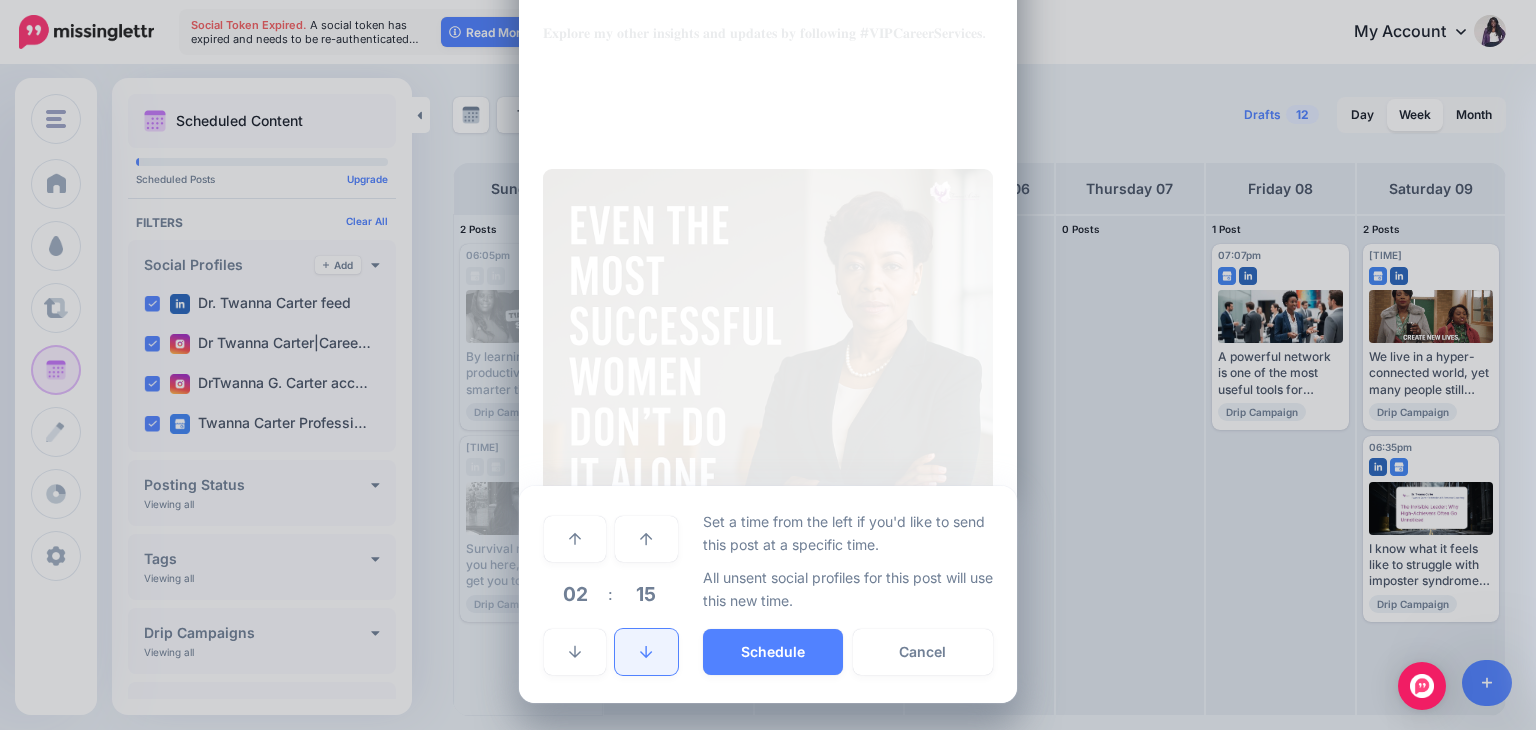 click 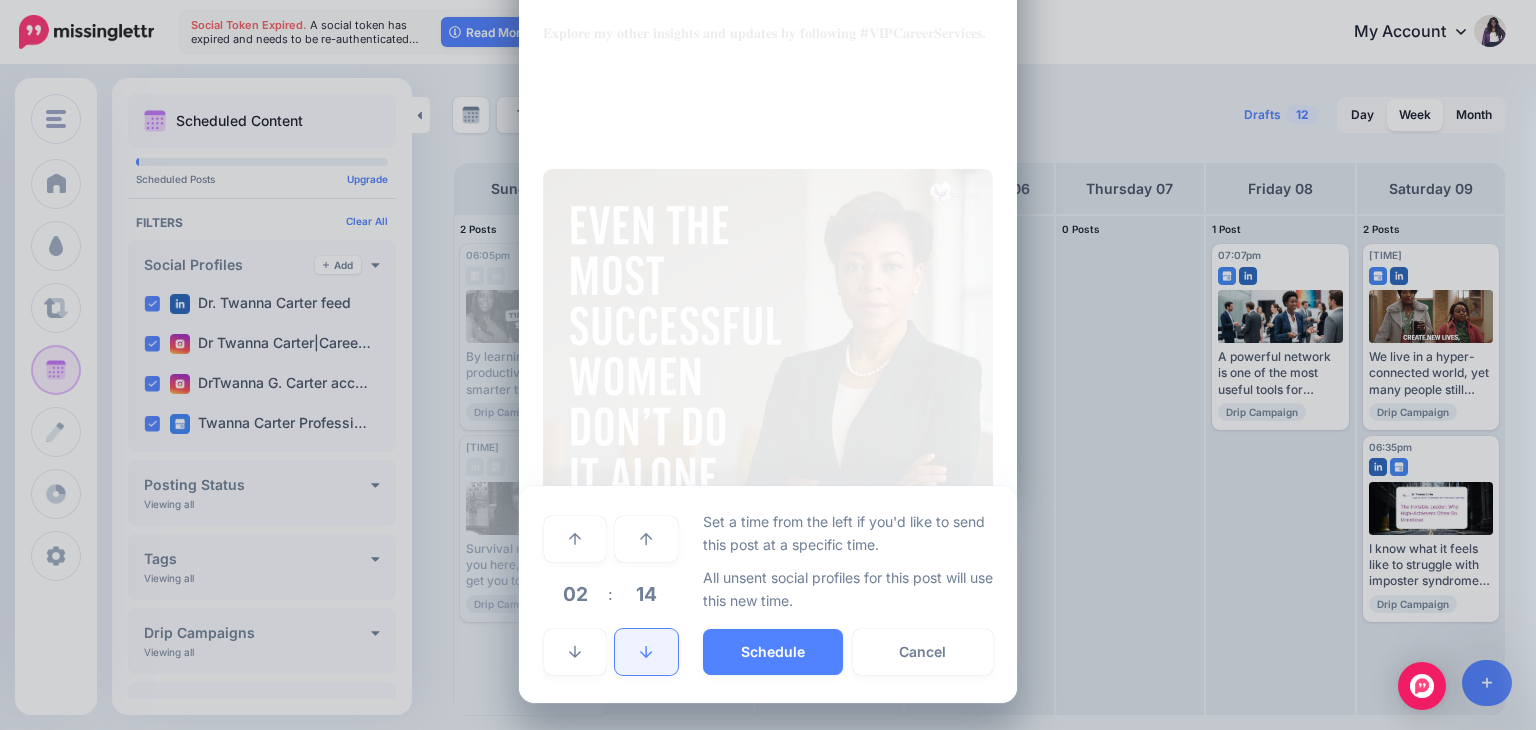 click 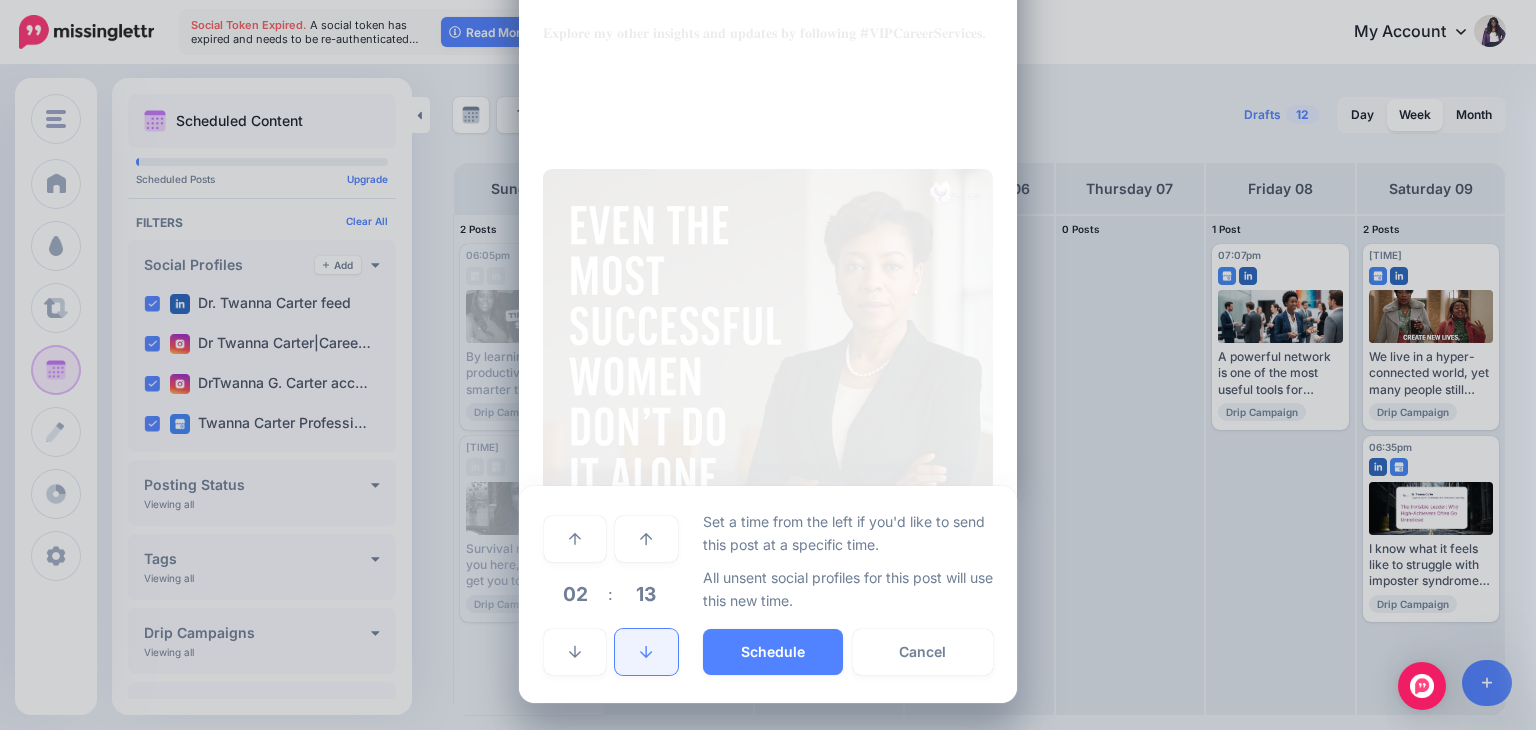 click 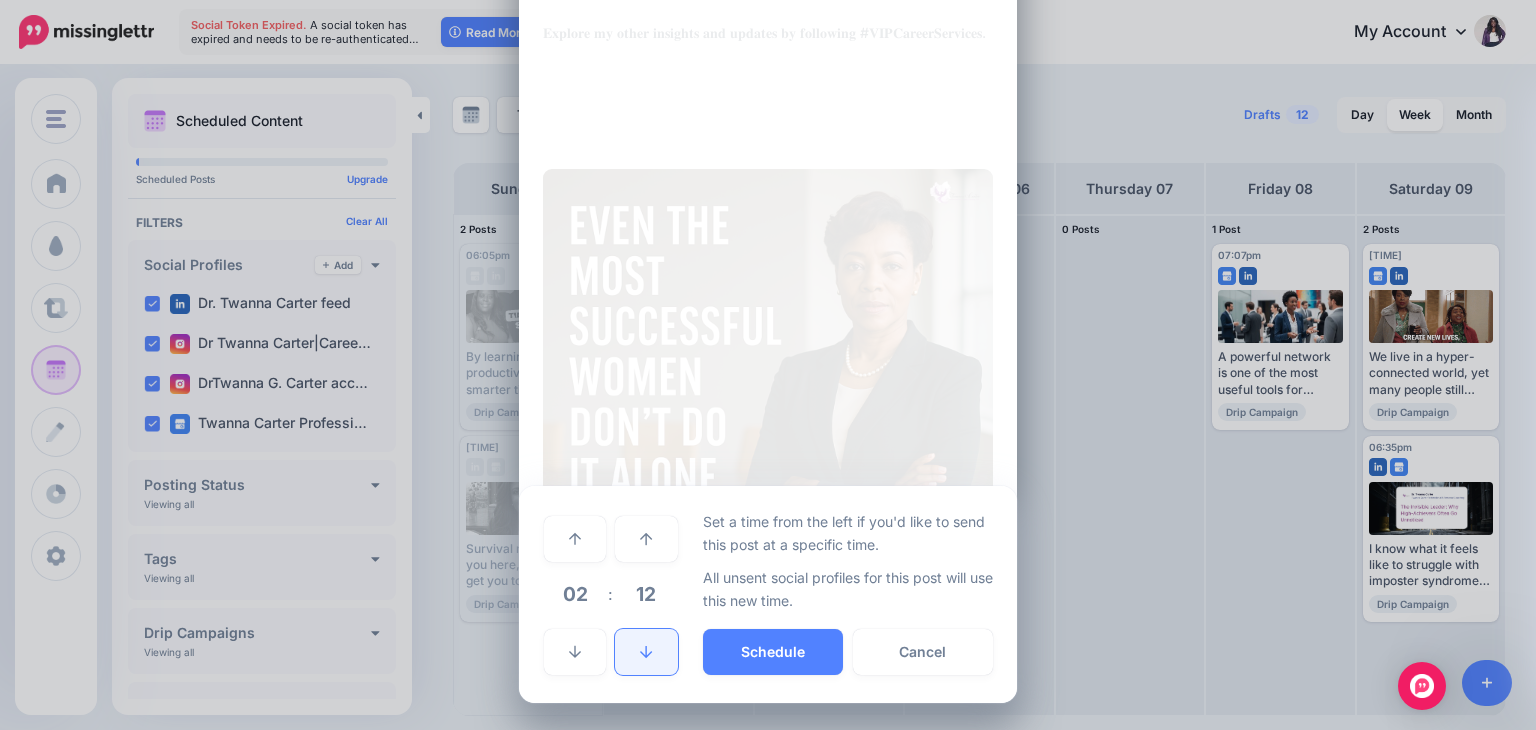 click 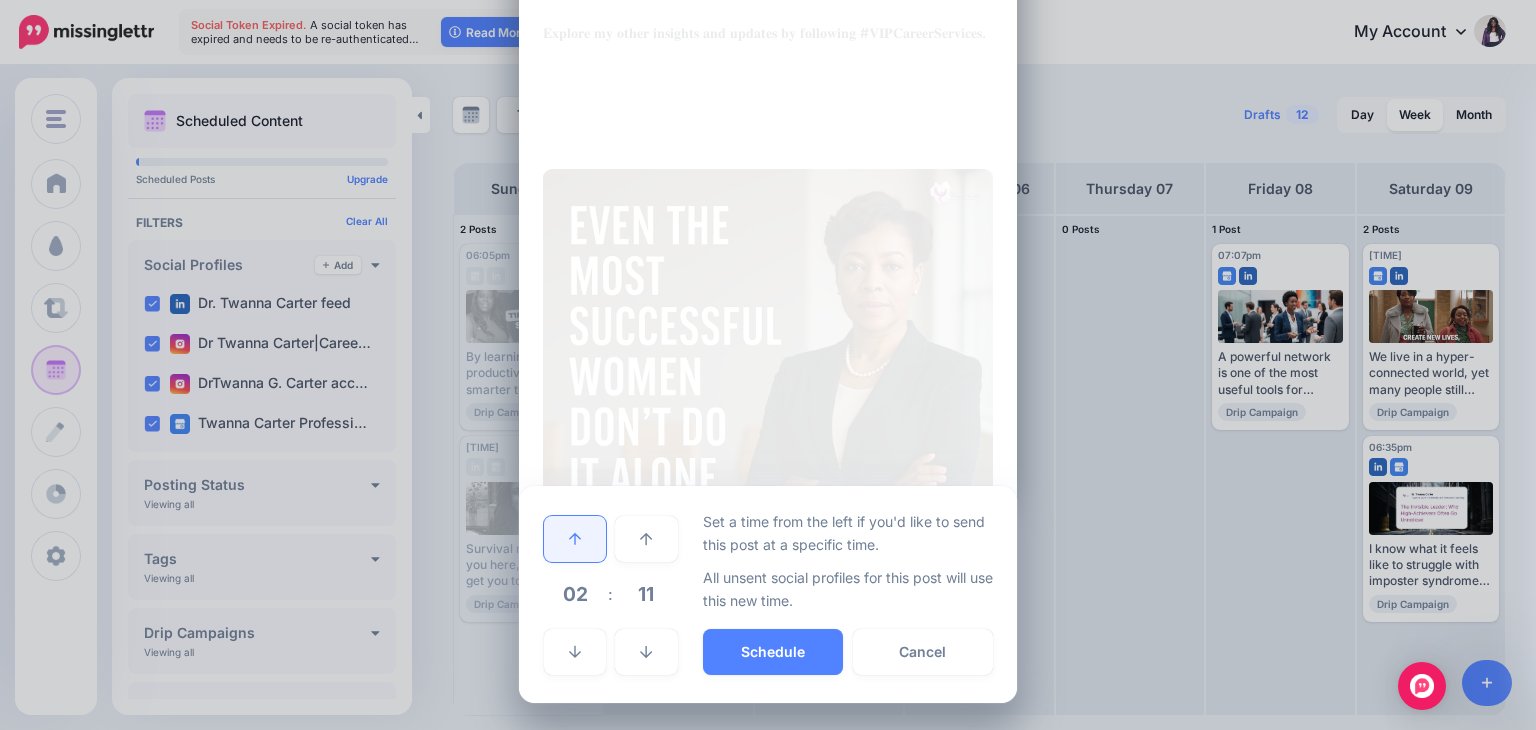 click 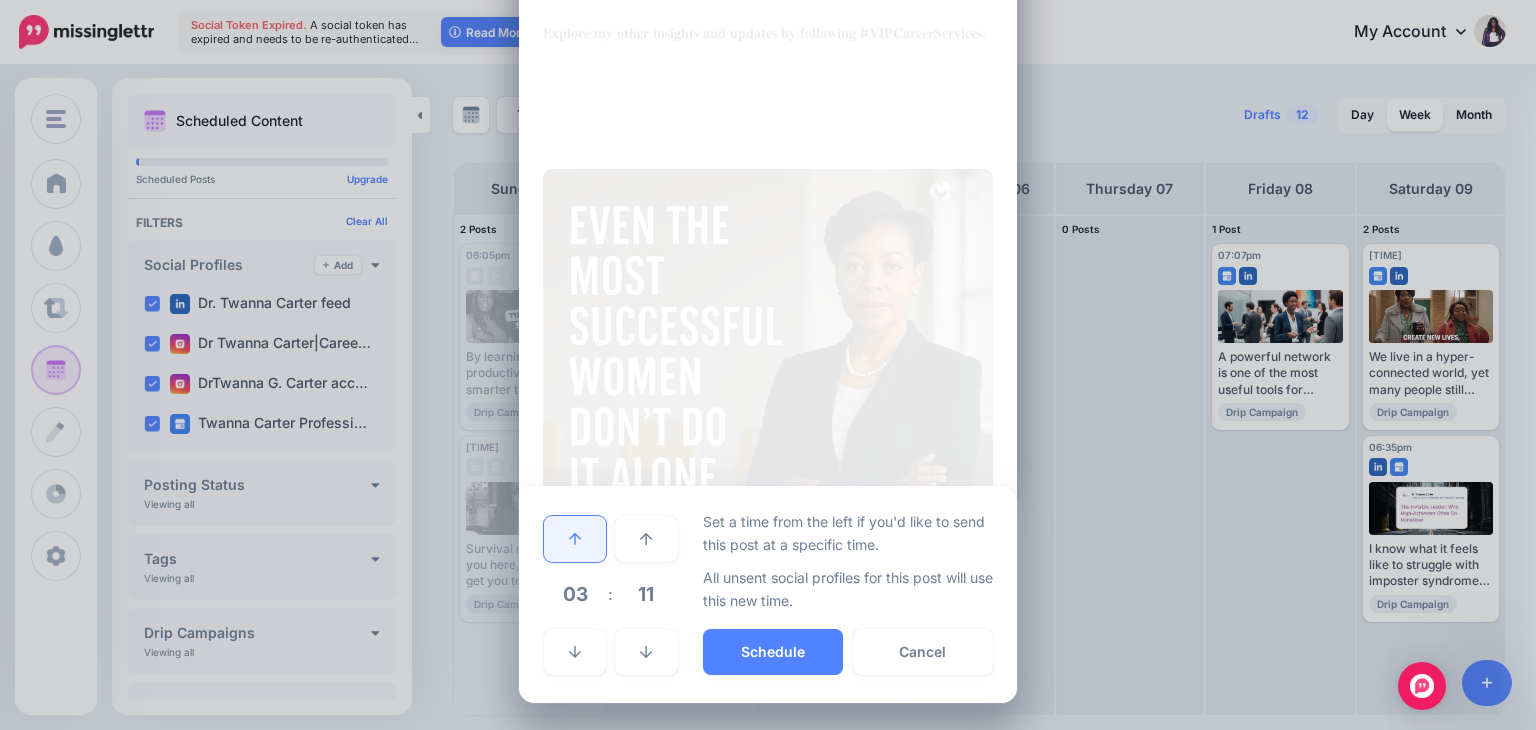 click 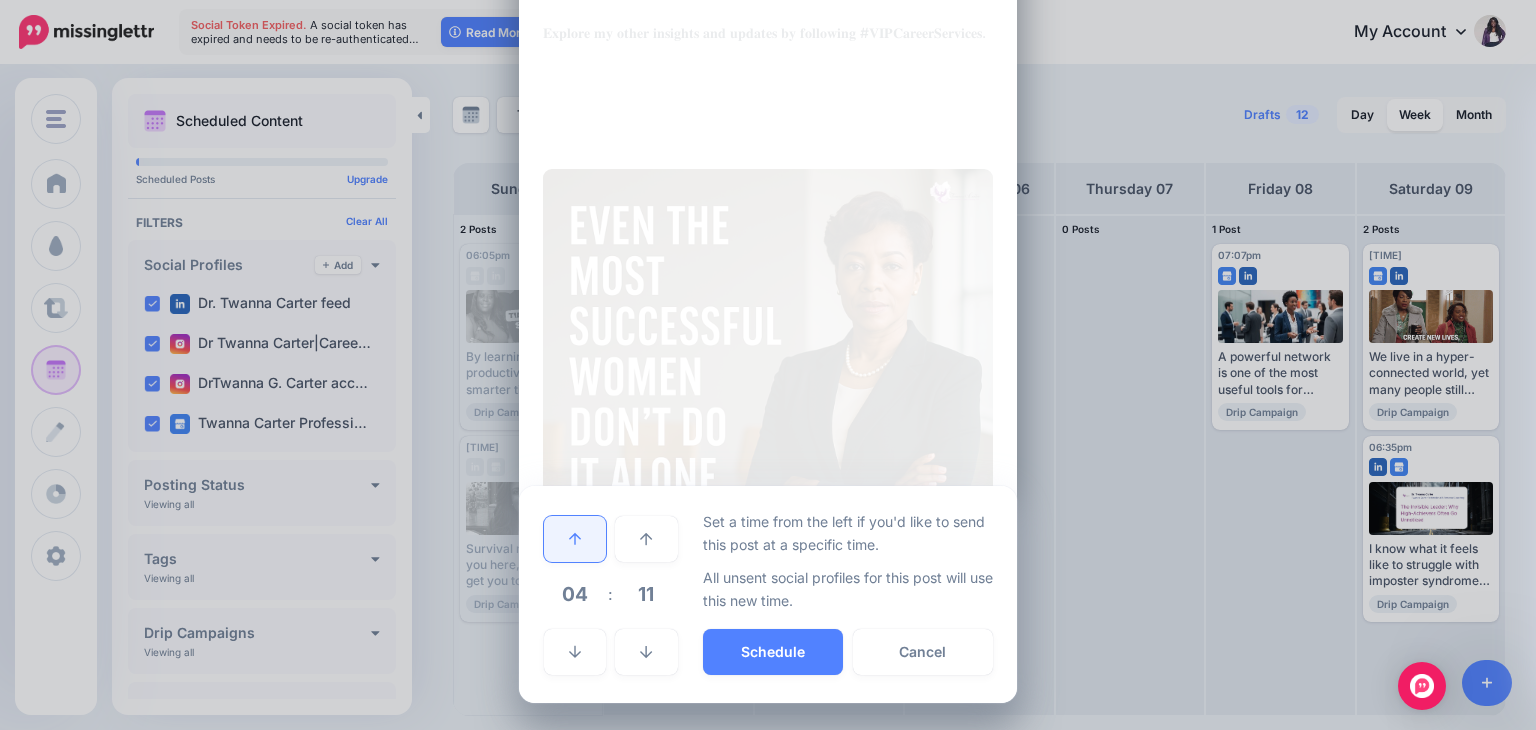 click 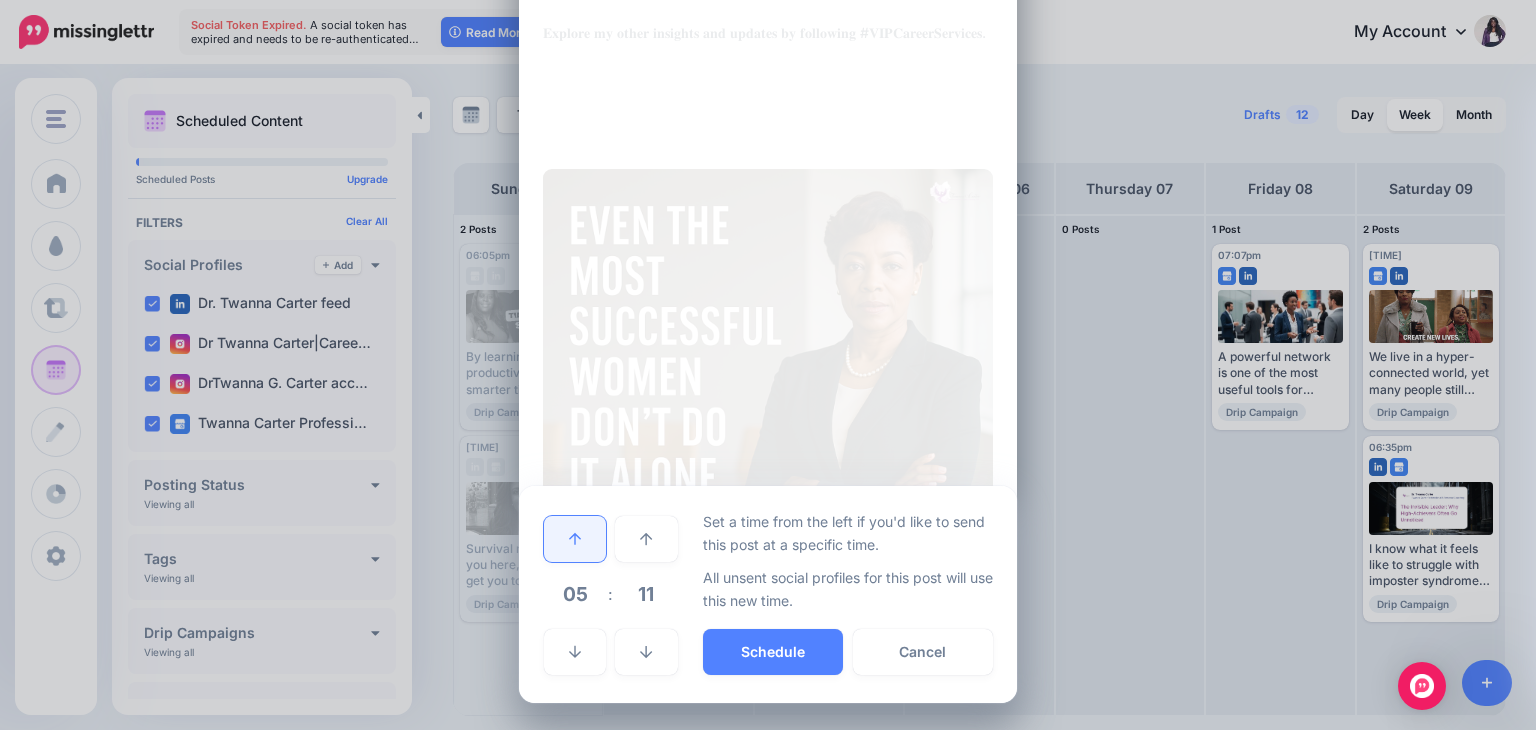 click 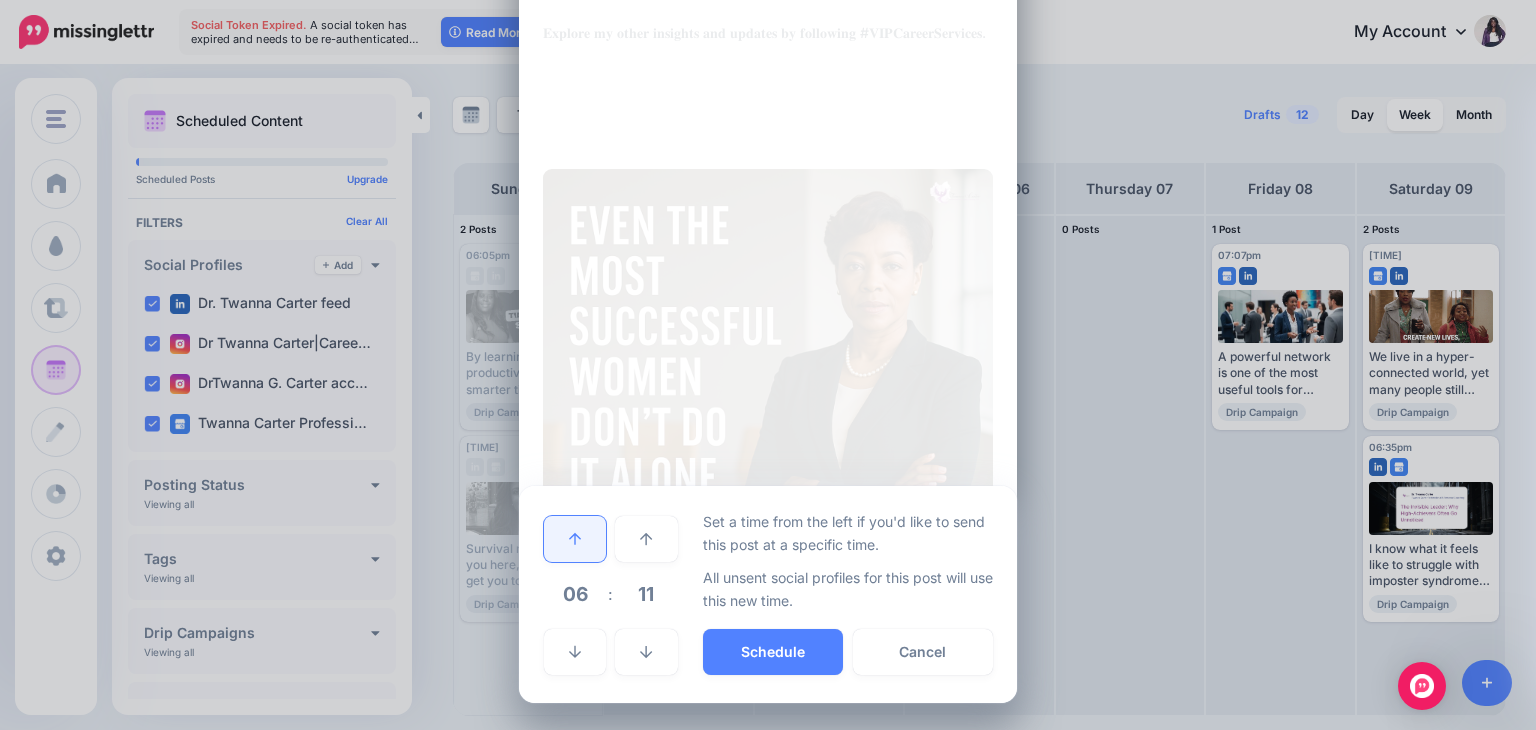 click 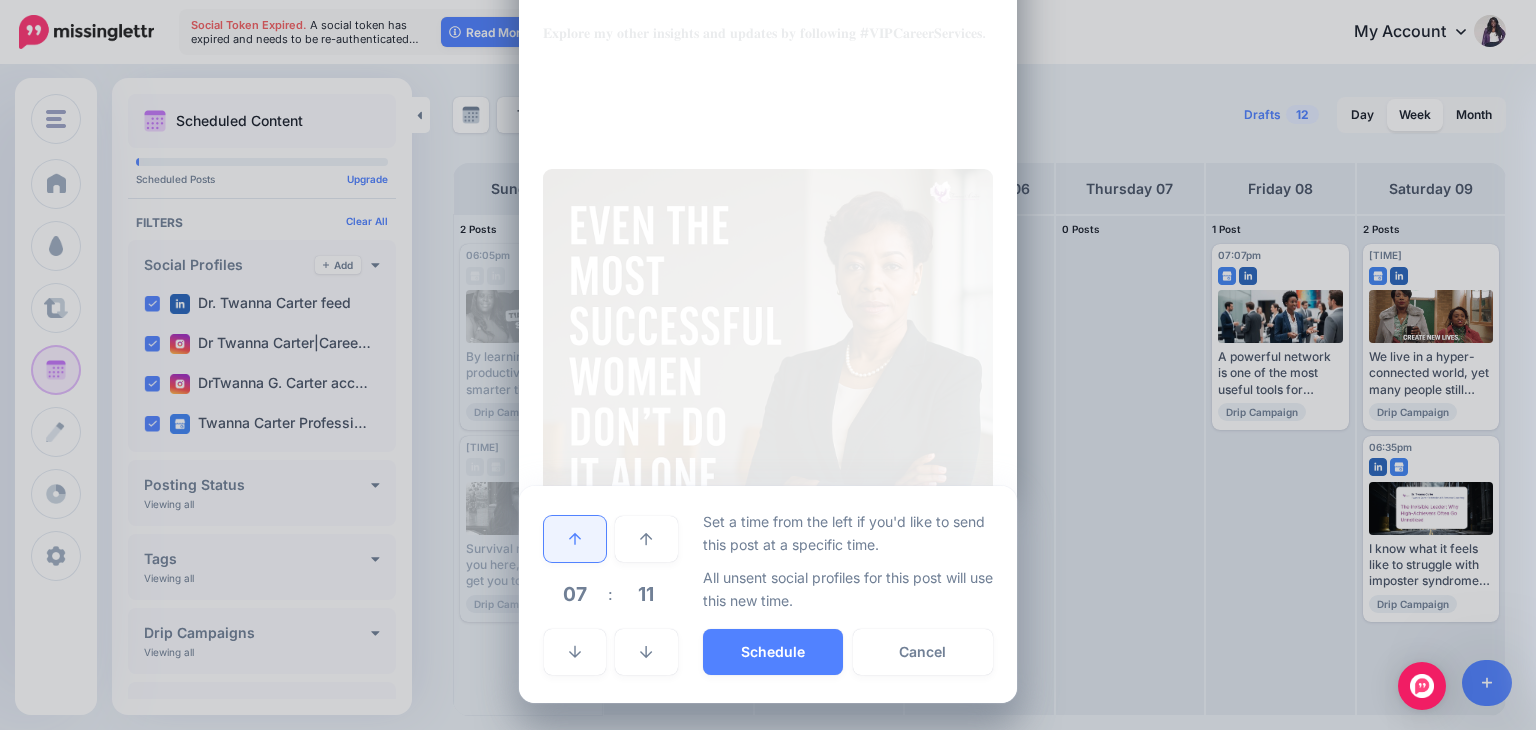 click 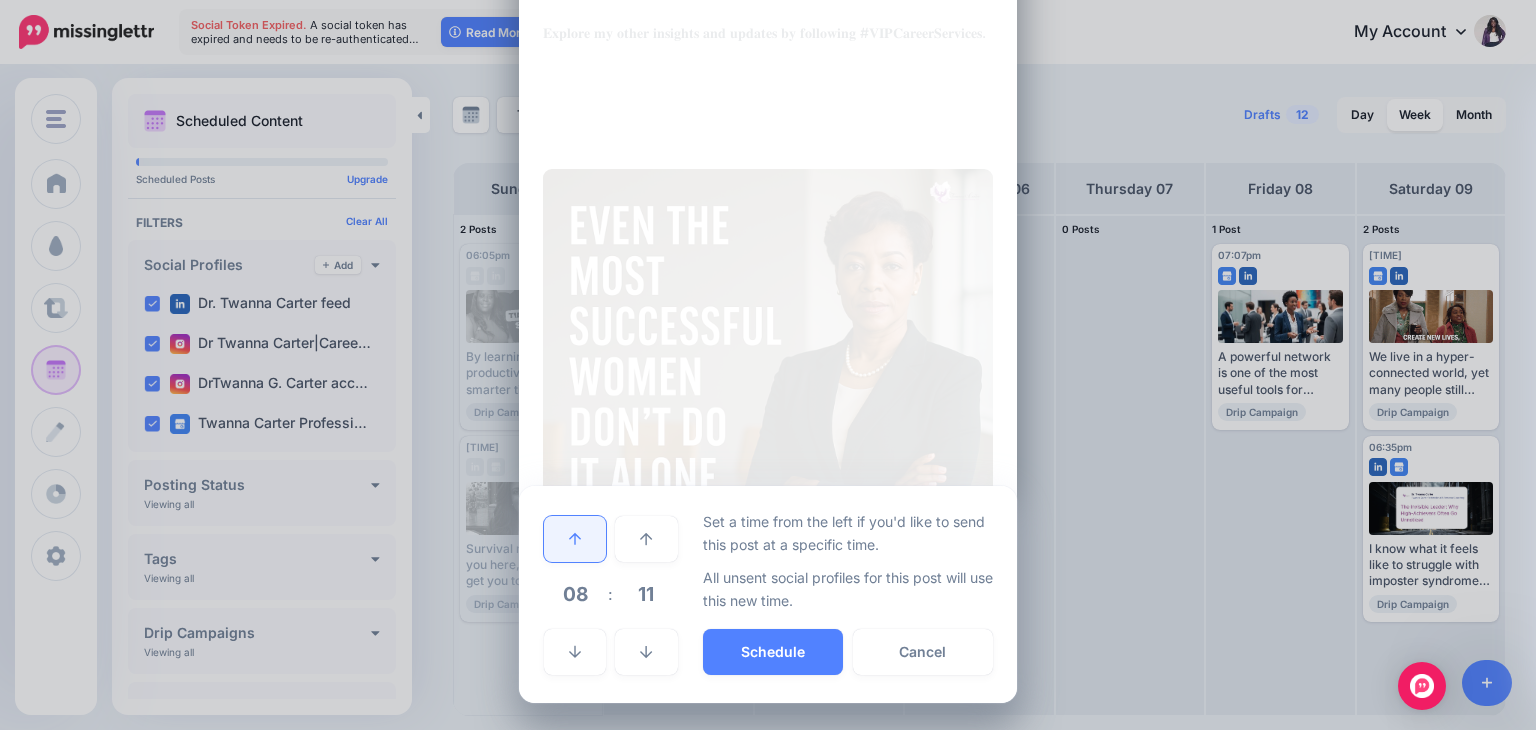 click 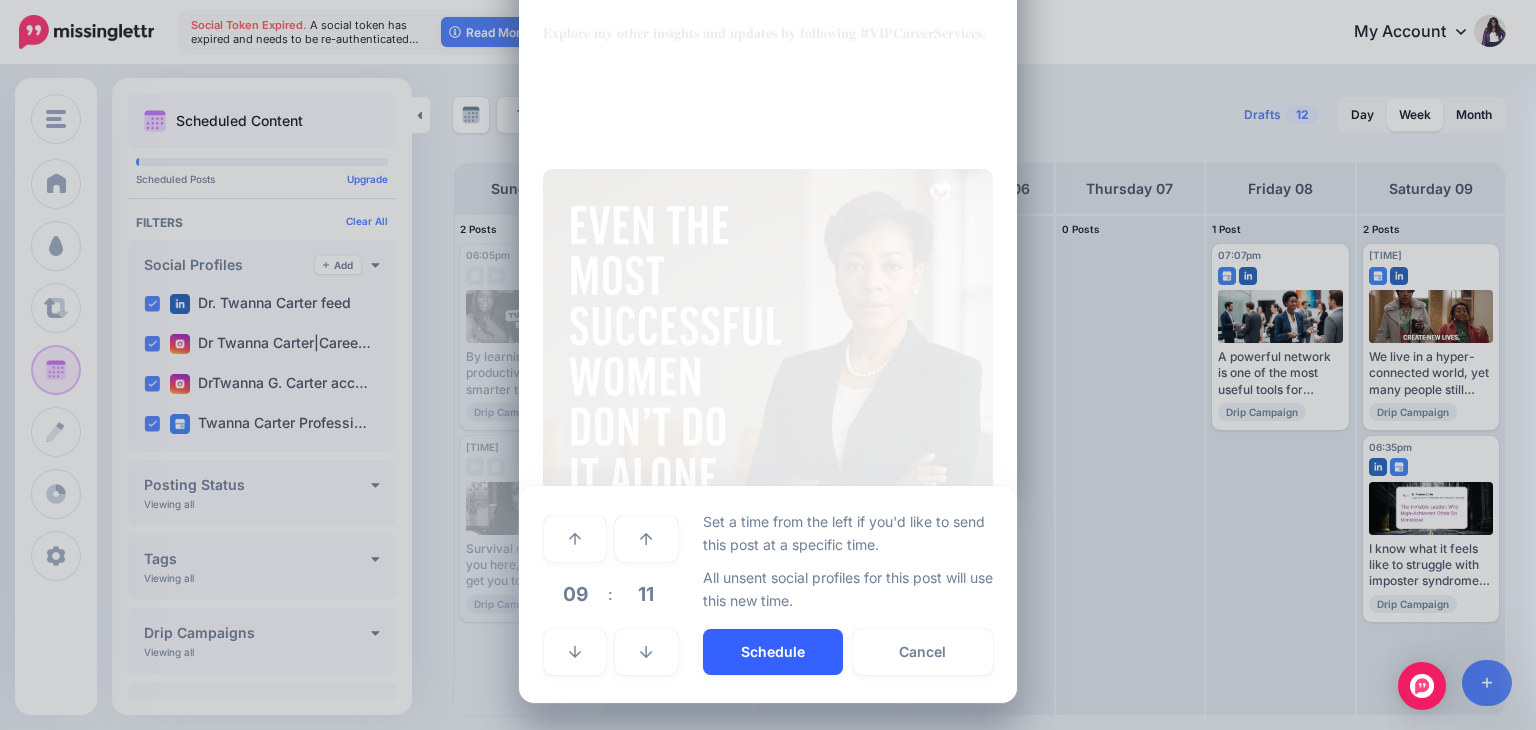 click on "Schedule" at bounding box center (773, 652) 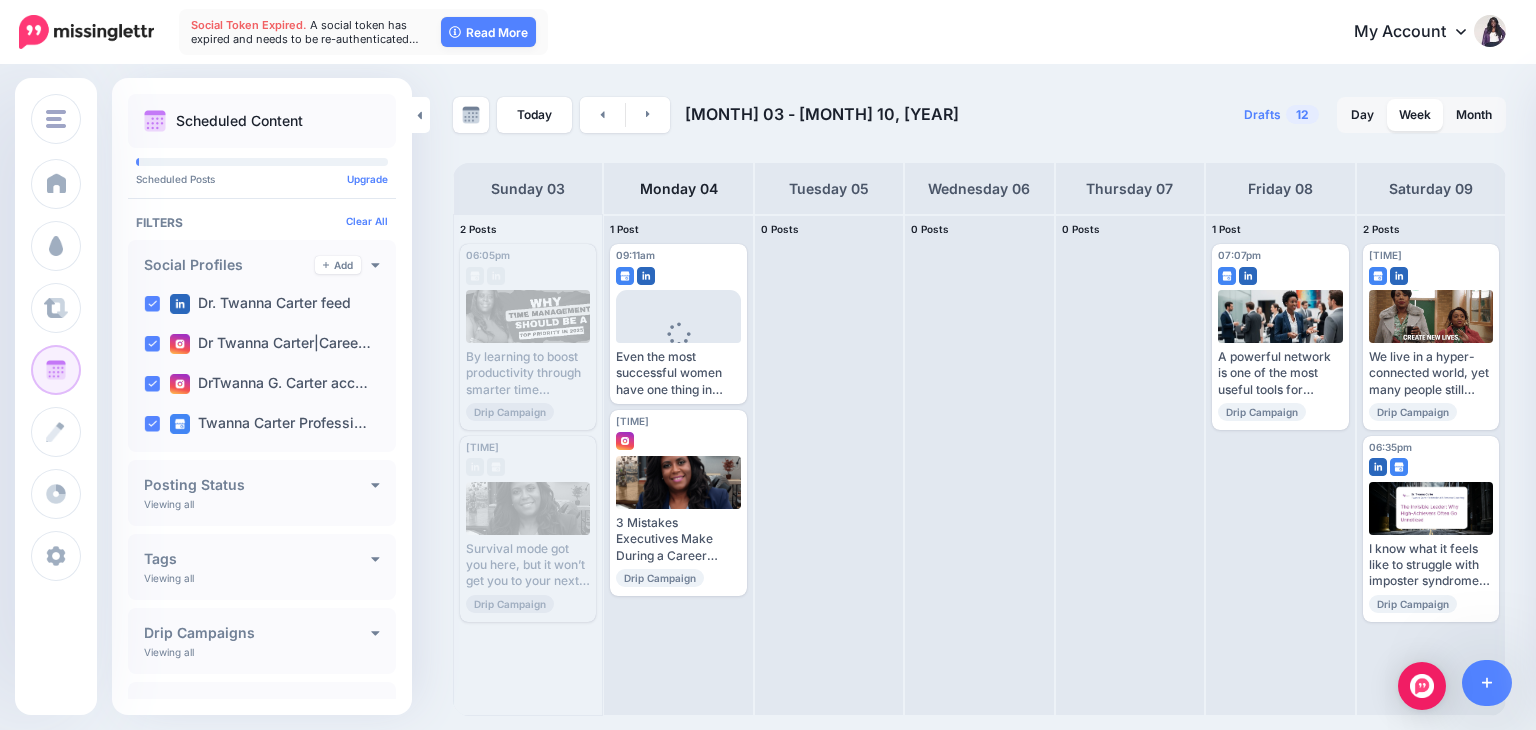 click on "[TIME]
[DAY], [MONTH] [DATE], [YEAR] [TIME]
Loading
Even the most successful women have one thing in common:  a powerful, influential network behind them." at bounding box center [678, 465] 